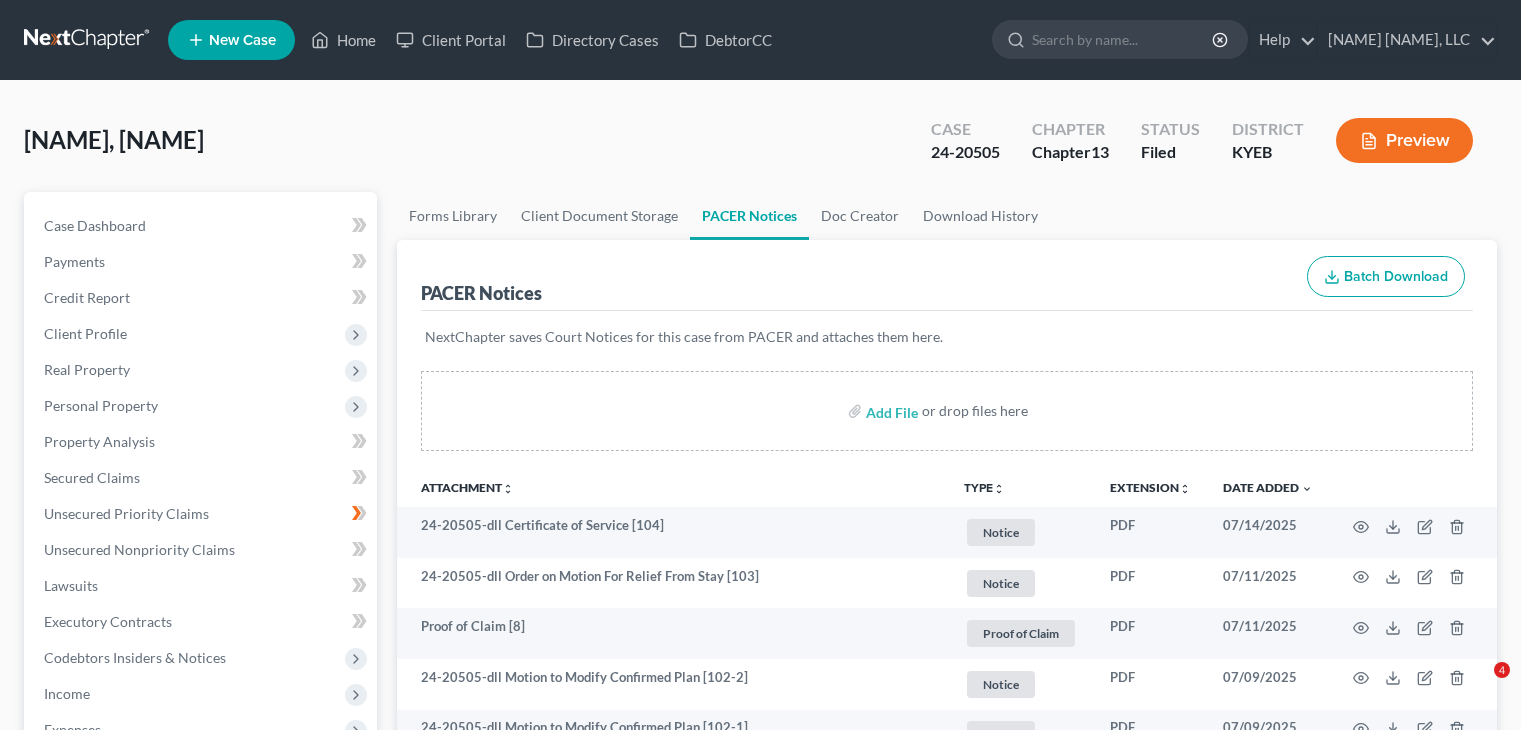 scroll, scrollTop: 0, scrollLeft: 0, axis: both 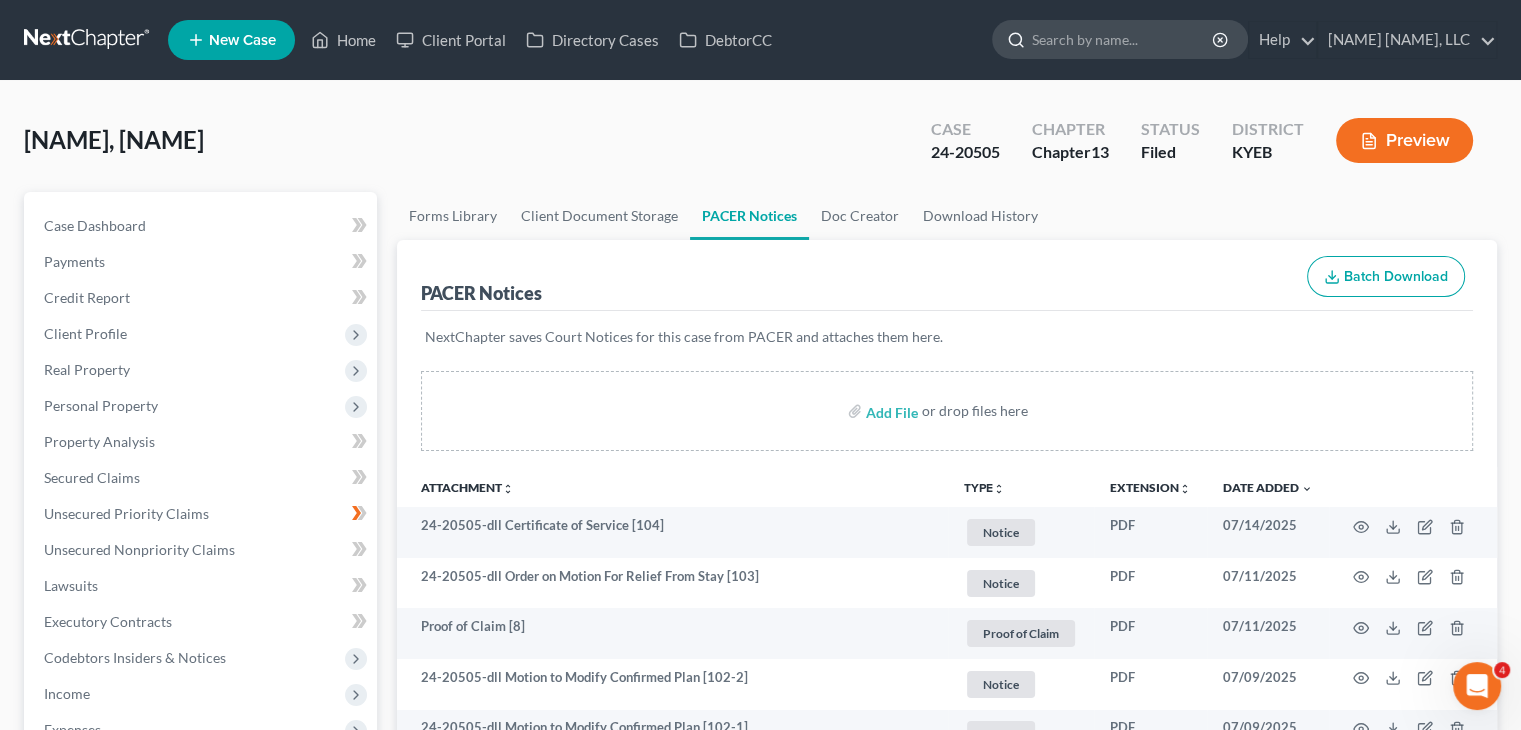 click at bounding box center (1123, 39) 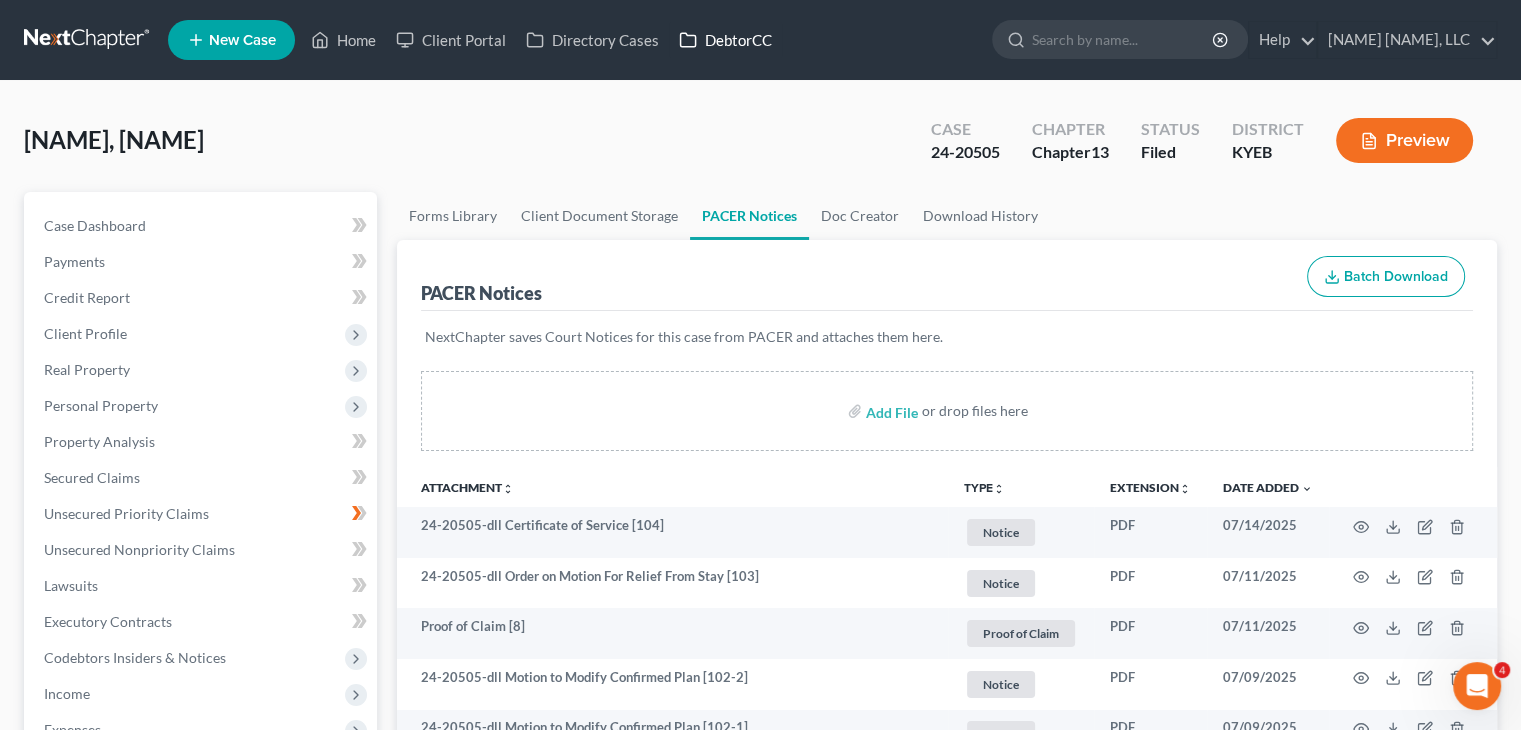 click on "DebtorCC" at bounding box center [725, 40] 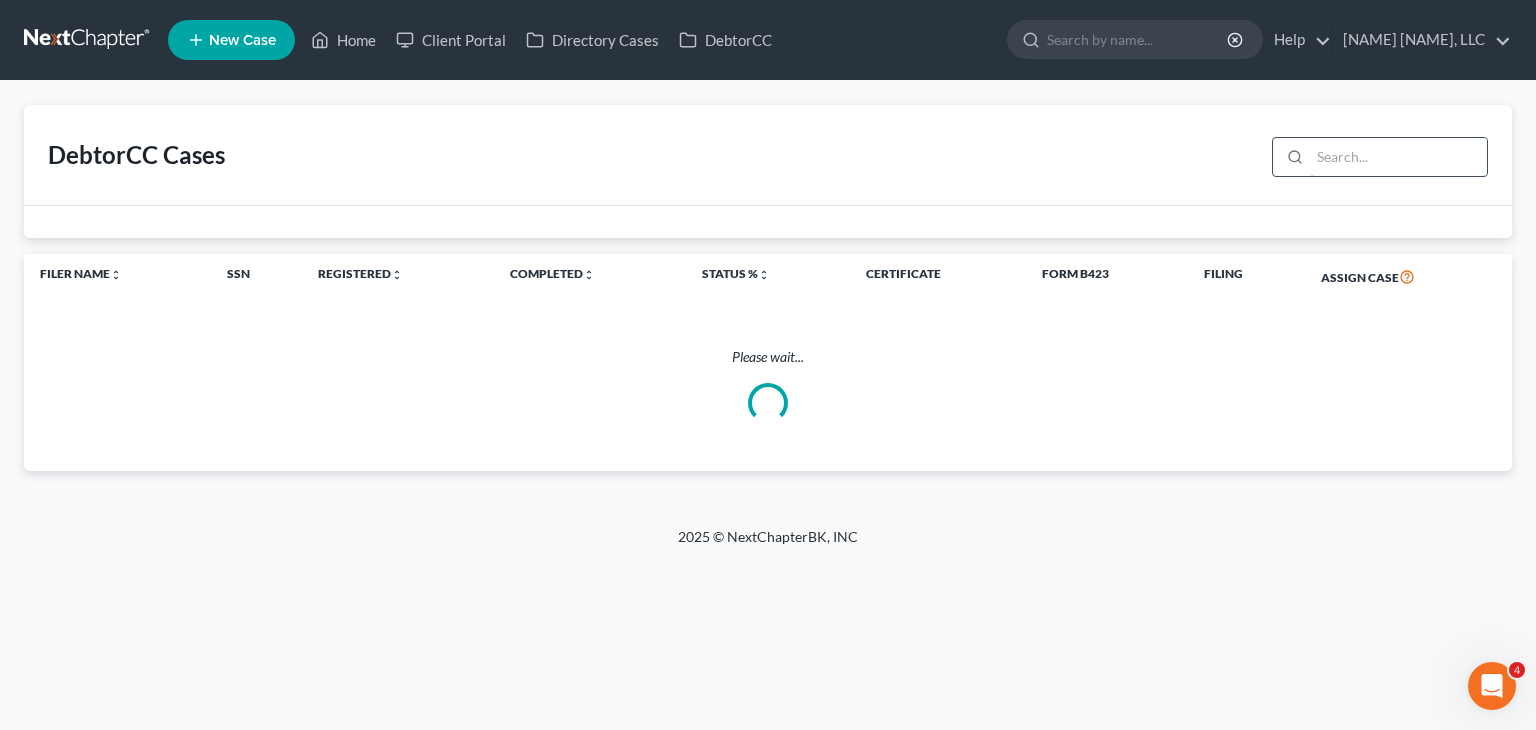 click at bounding box center [1398, 157] 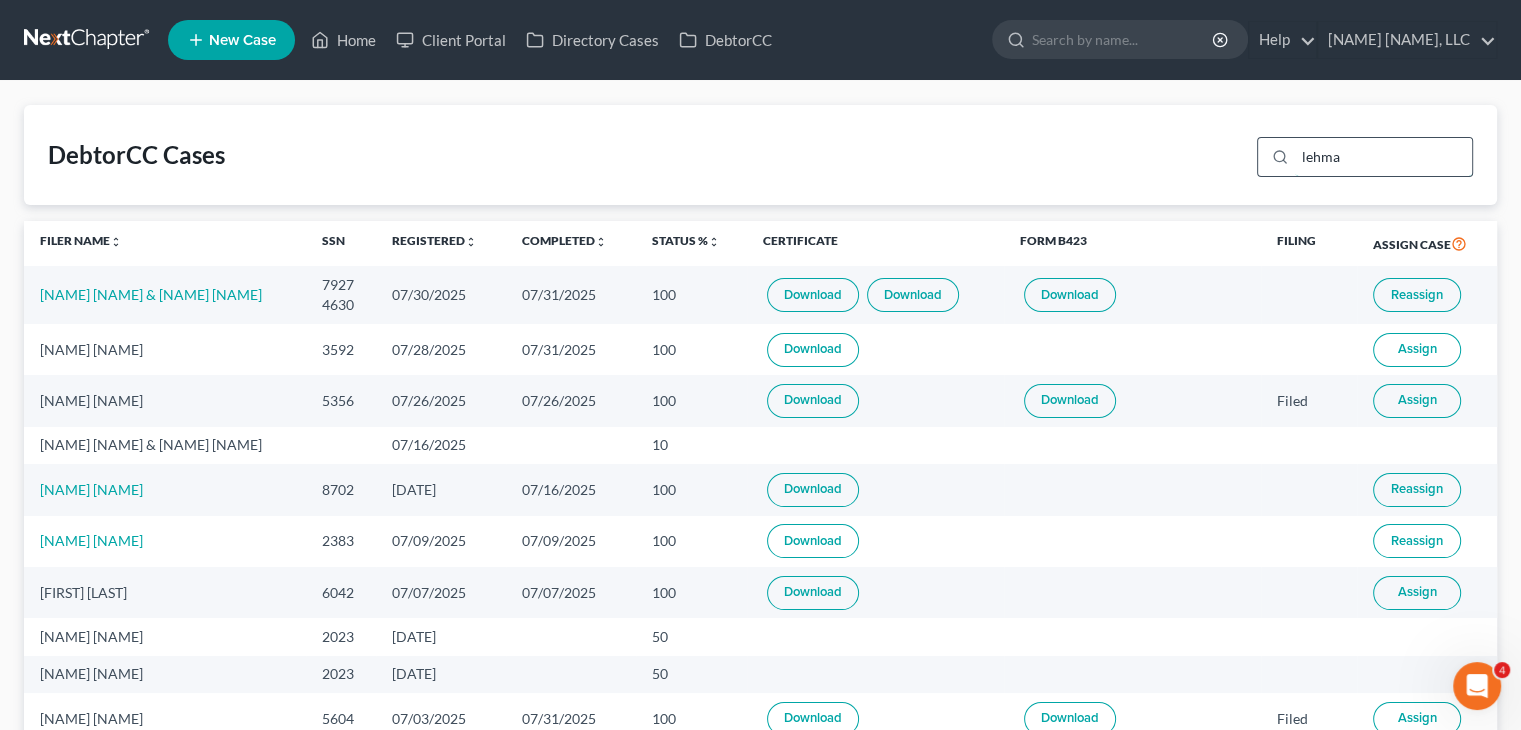 type on "lehman" 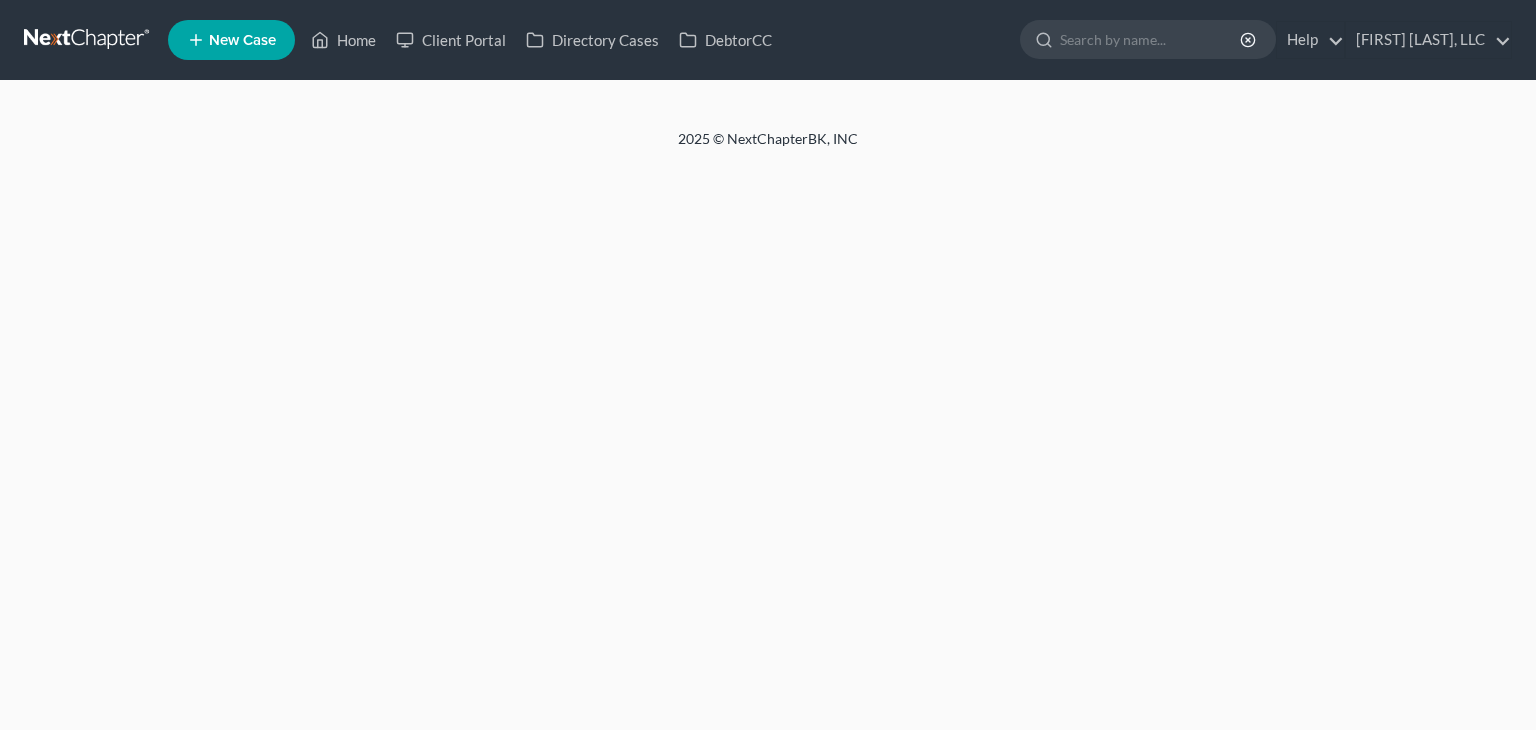 scroll, scrollTop: 0, scrollLeft: 0, axis: both 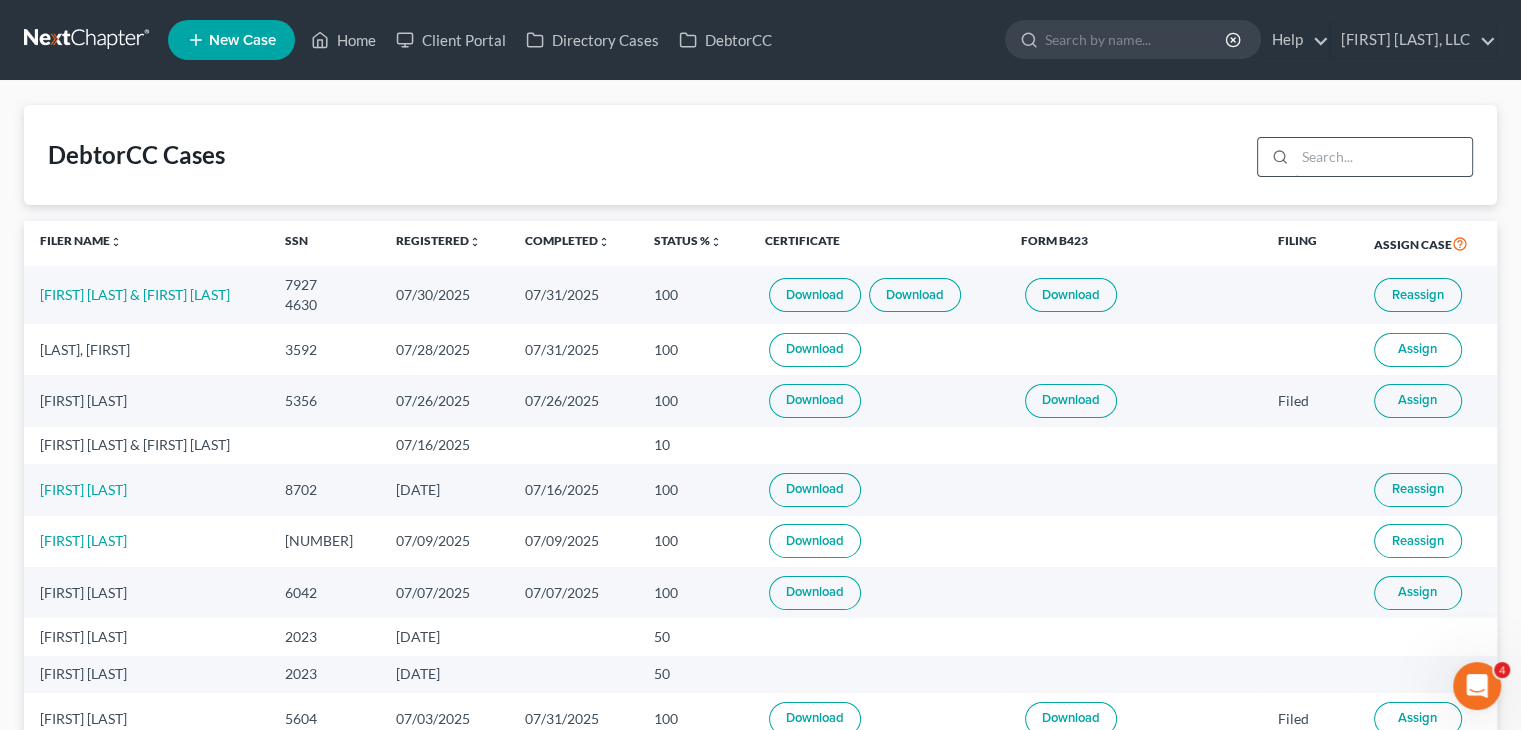 click at bounding box center (1383, 157) 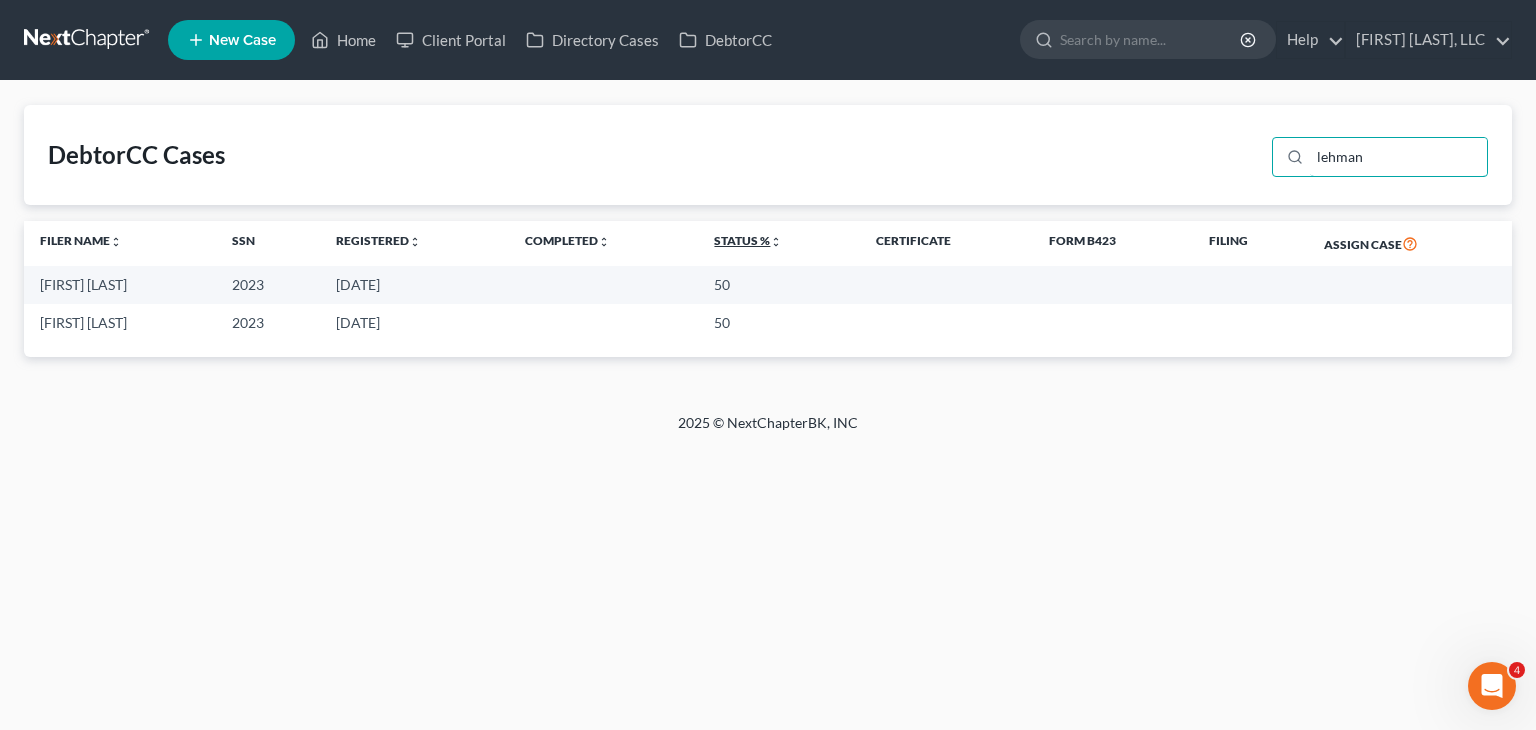 type on "lehman" 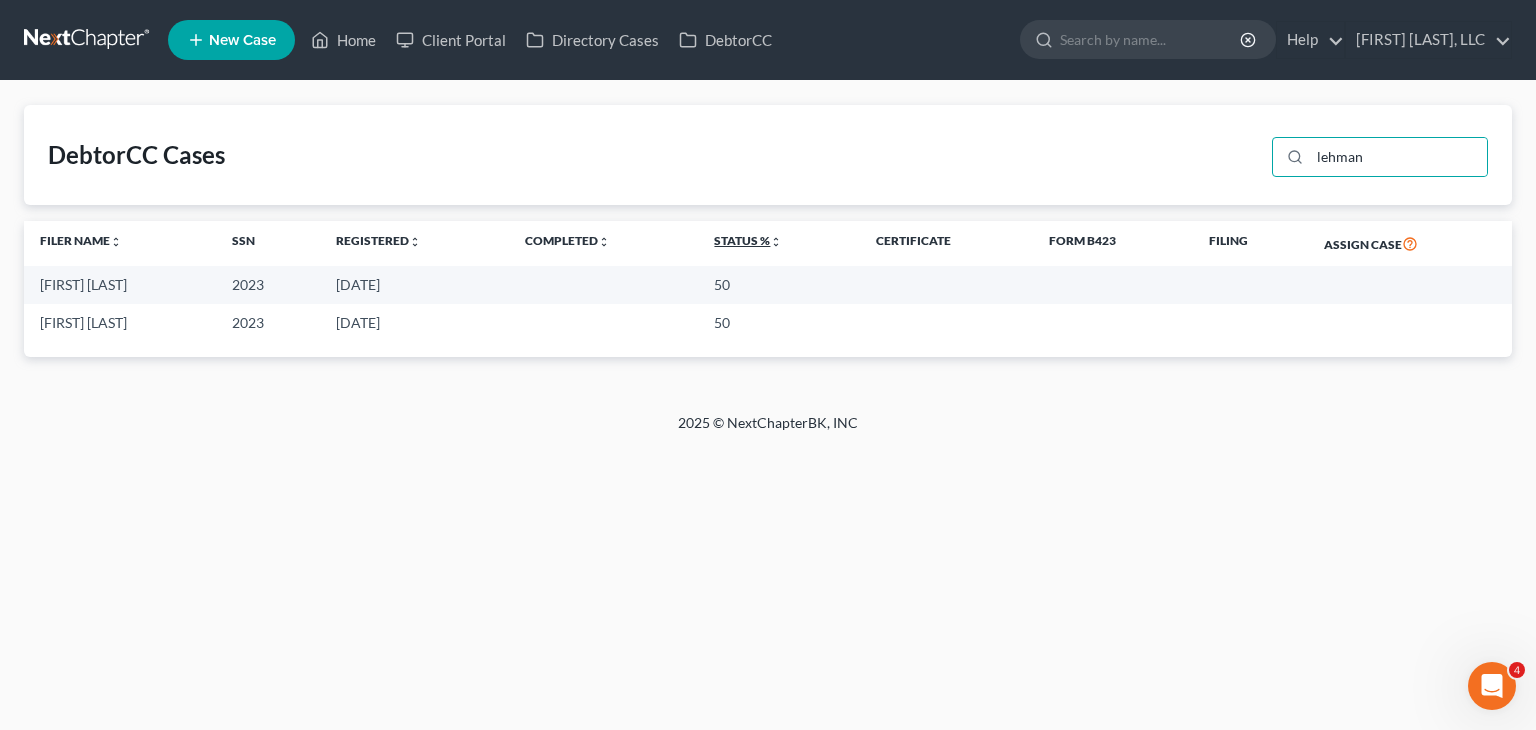 click on "unfold_more" at bounding box center (776, 242) 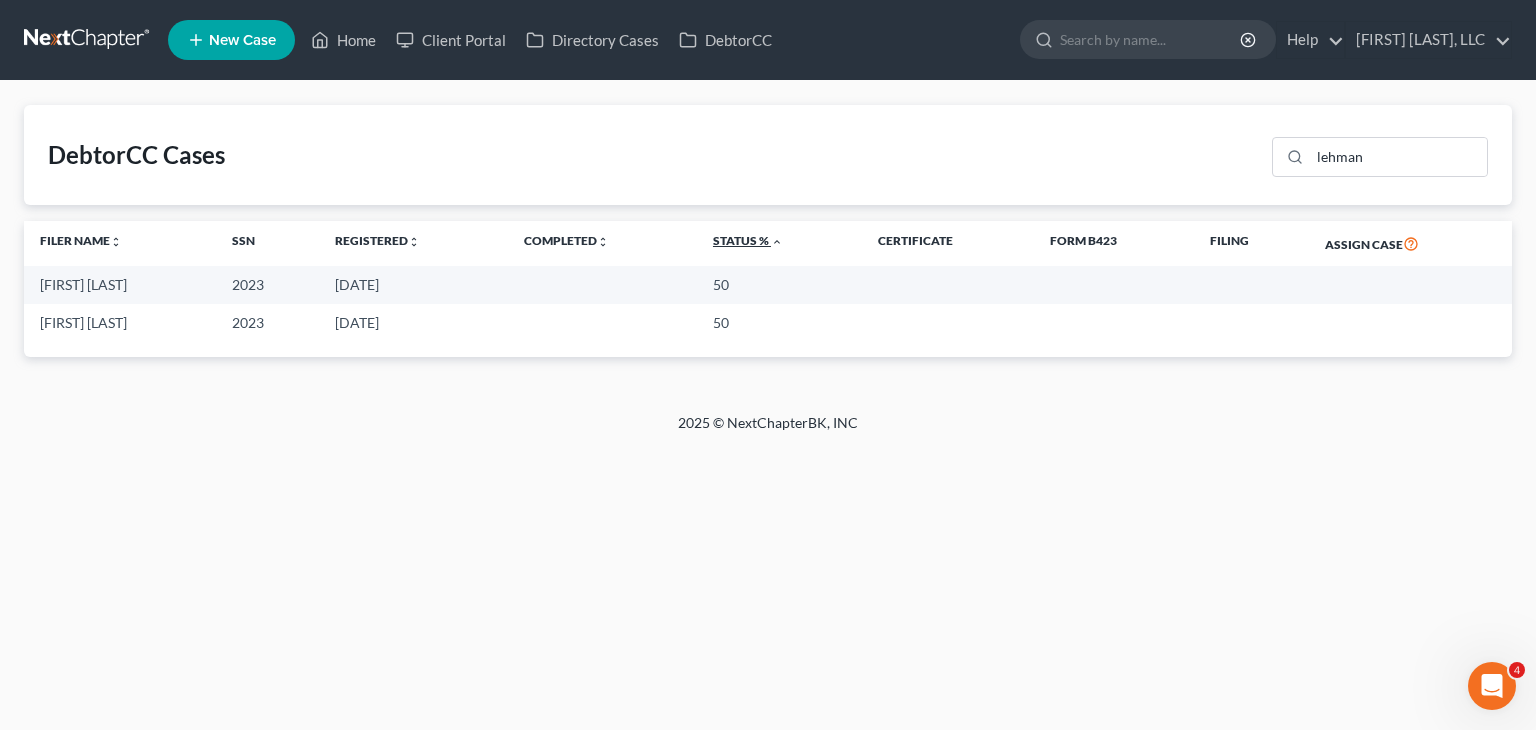 click on "expand_less" at bounding box center (777, 242) 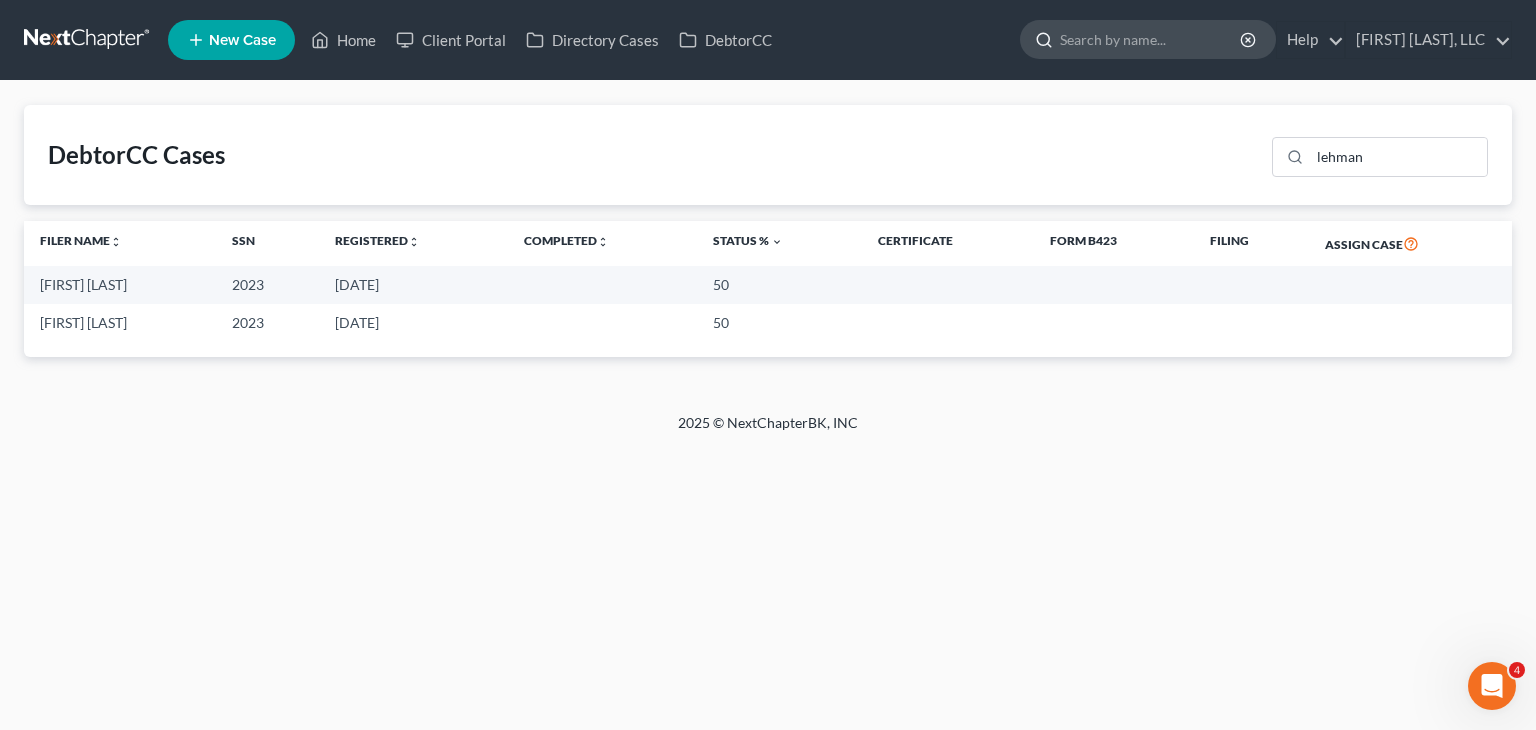 click at bounding box center [1151, 39] 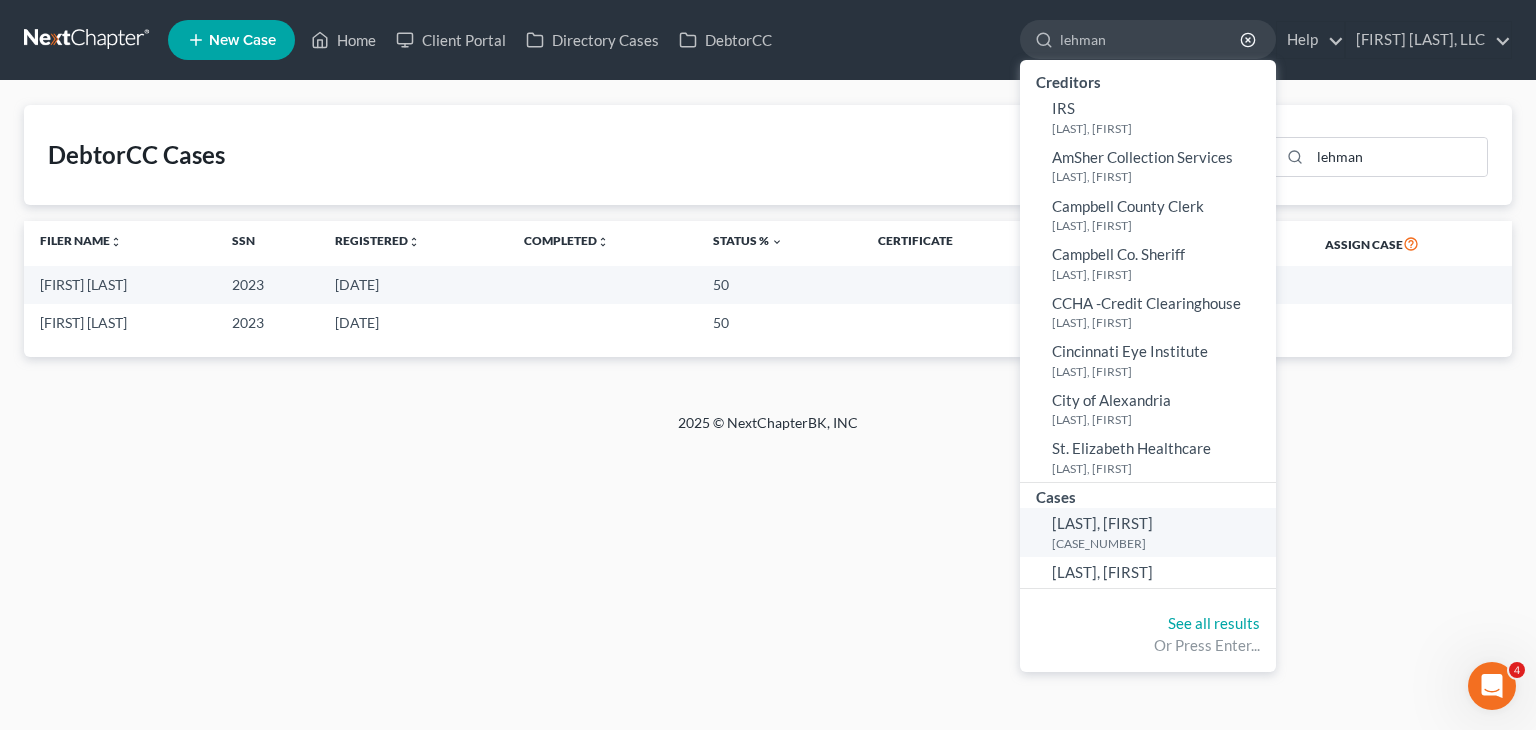 type on "lehman" 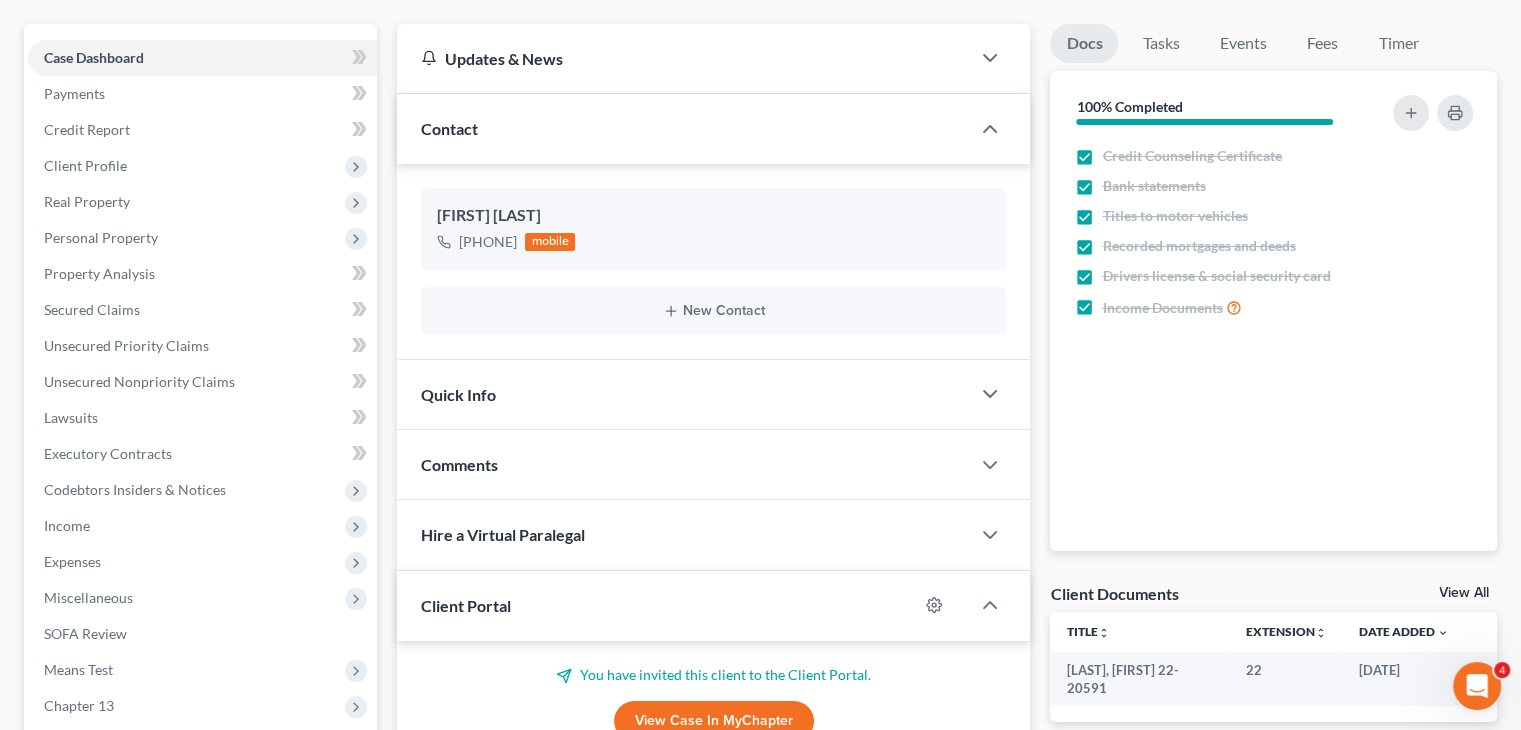 scroll, scrollTop: 172, scrollLeft: 0, axis: vertical 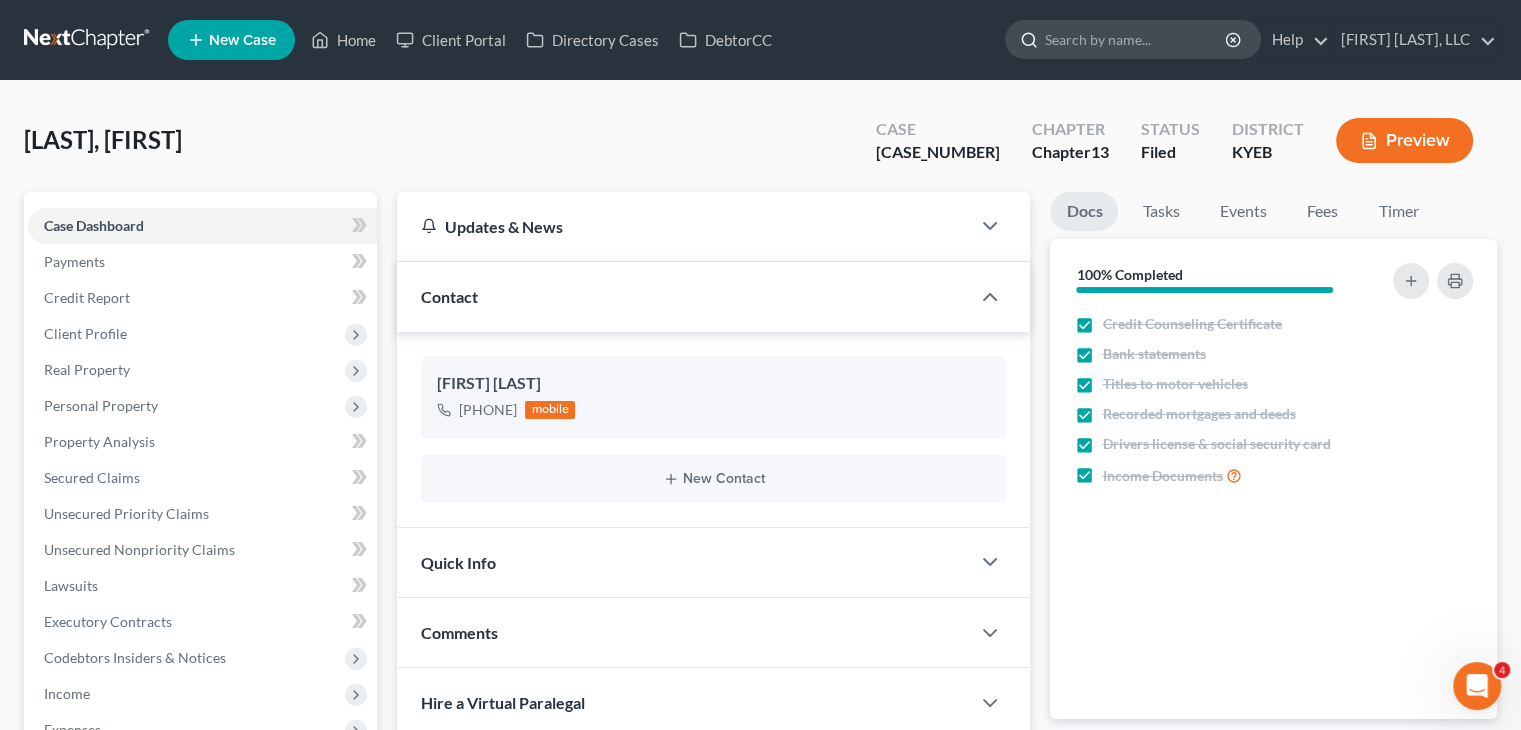 click at bounding box center (1136, 39) 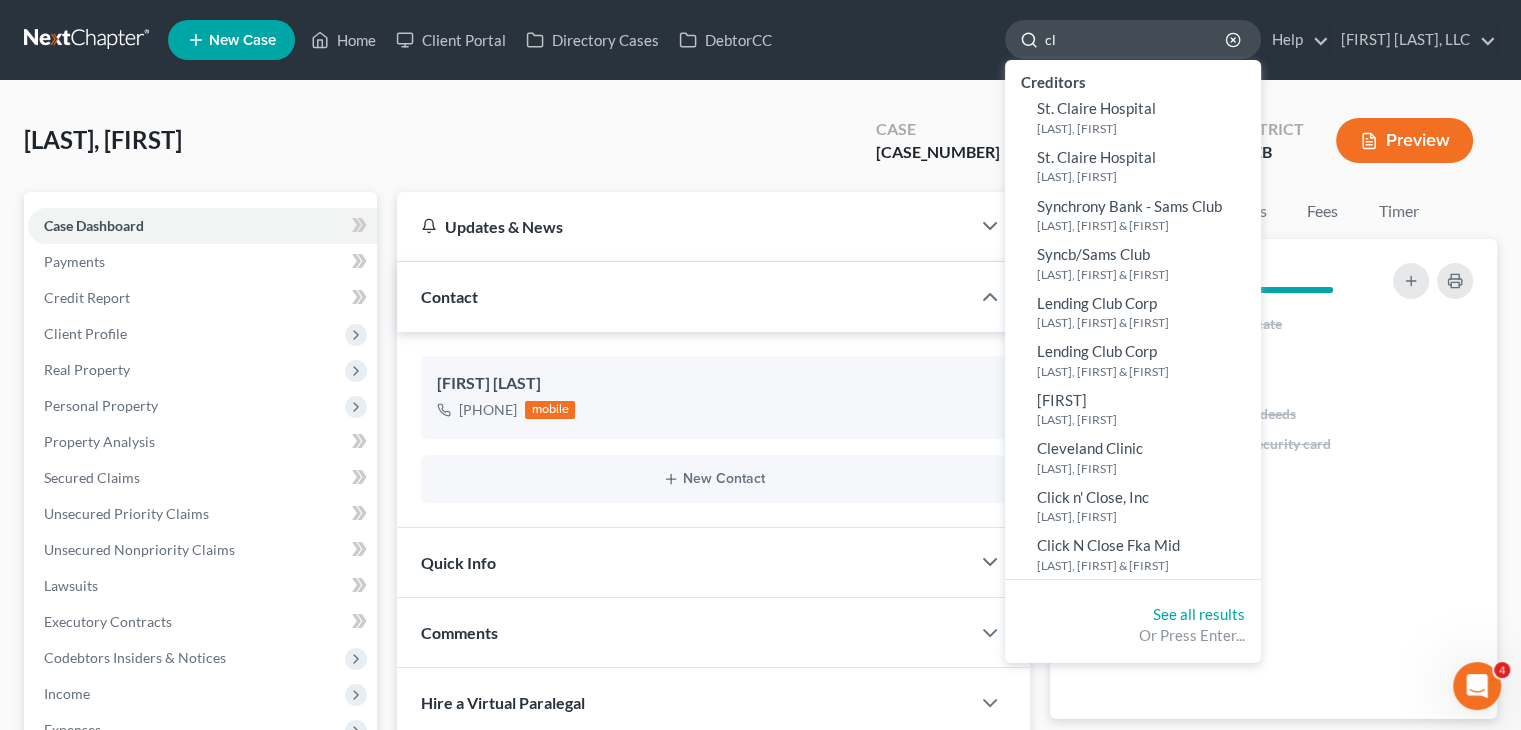 type on "c" 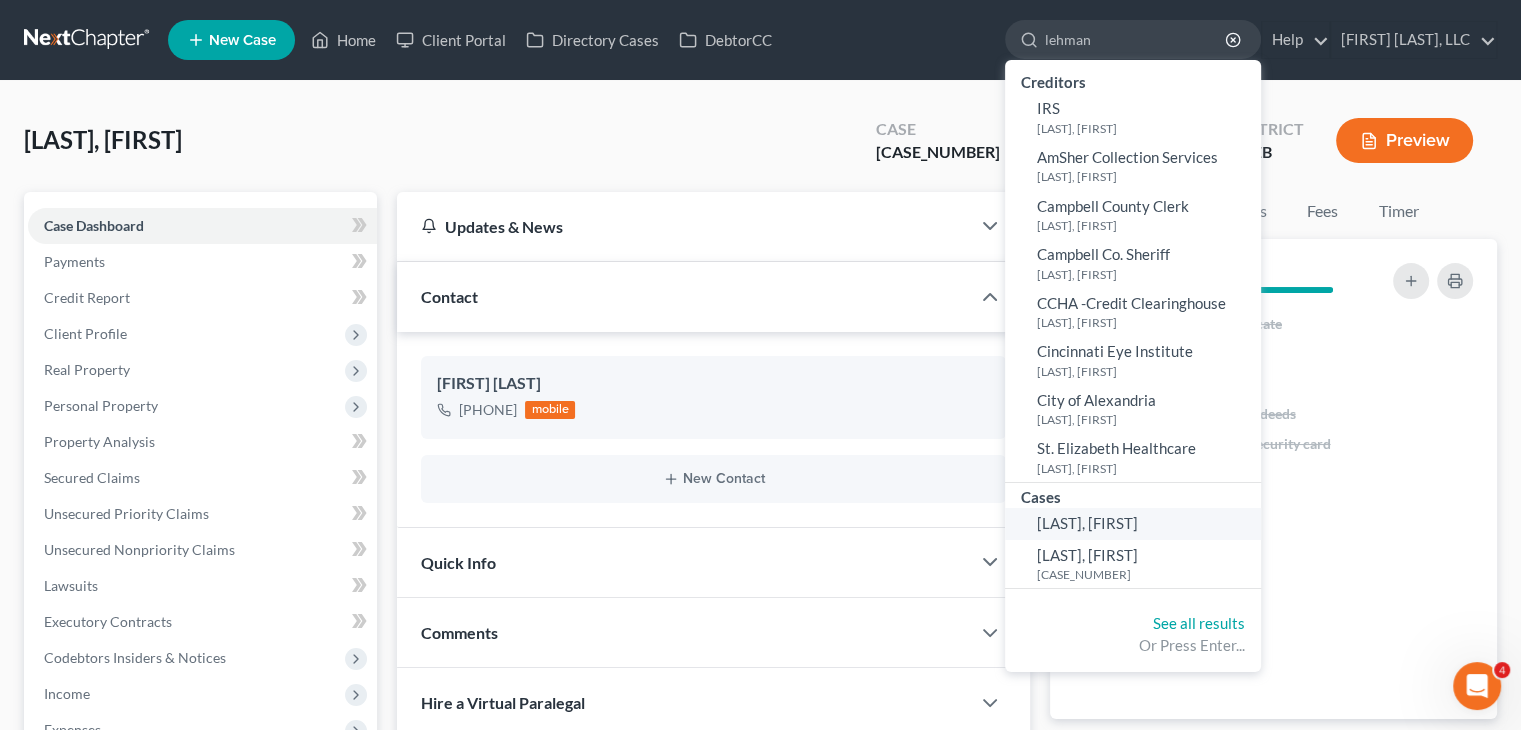 type on "lehman" 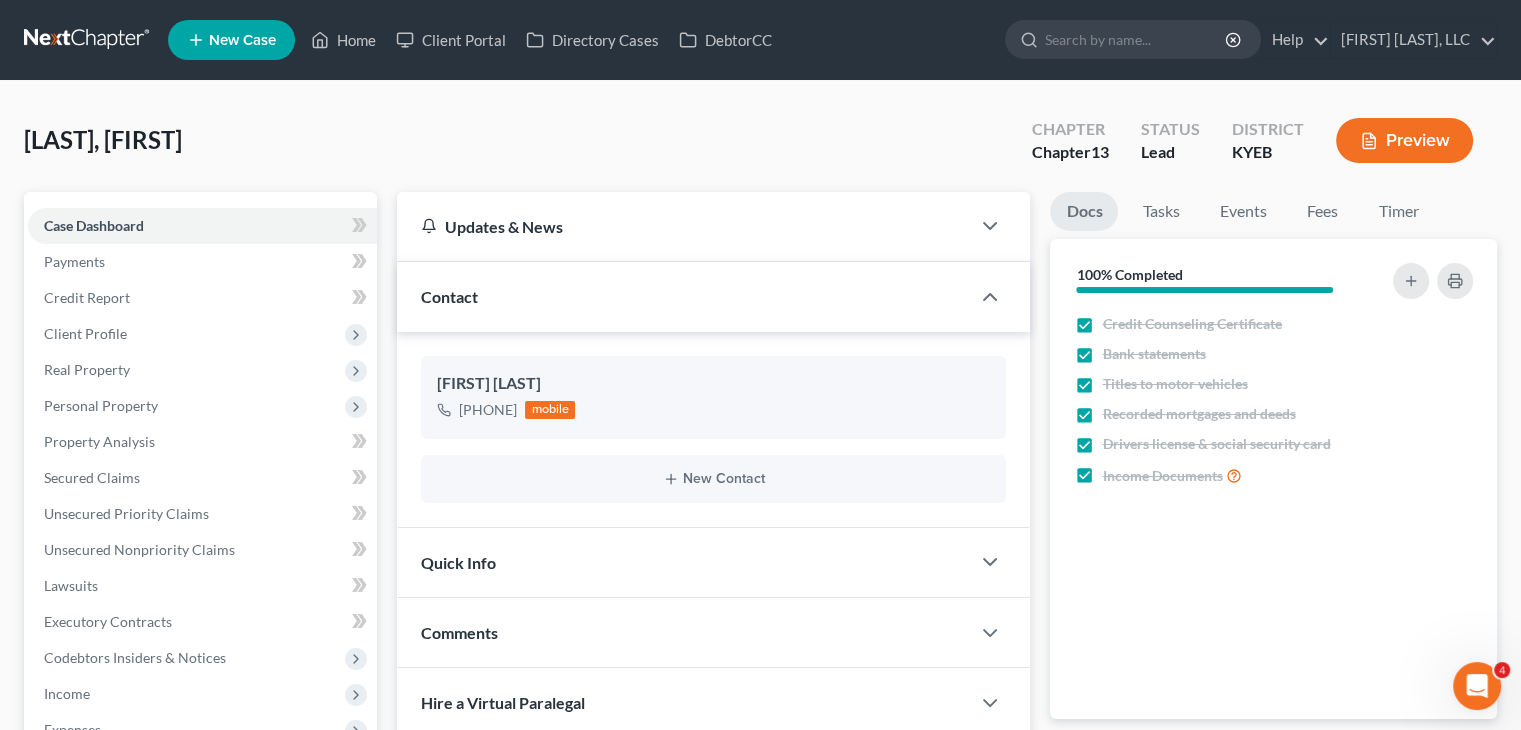 scroll, scrollTop: 720, scrollLeft: 0, axis: vertical 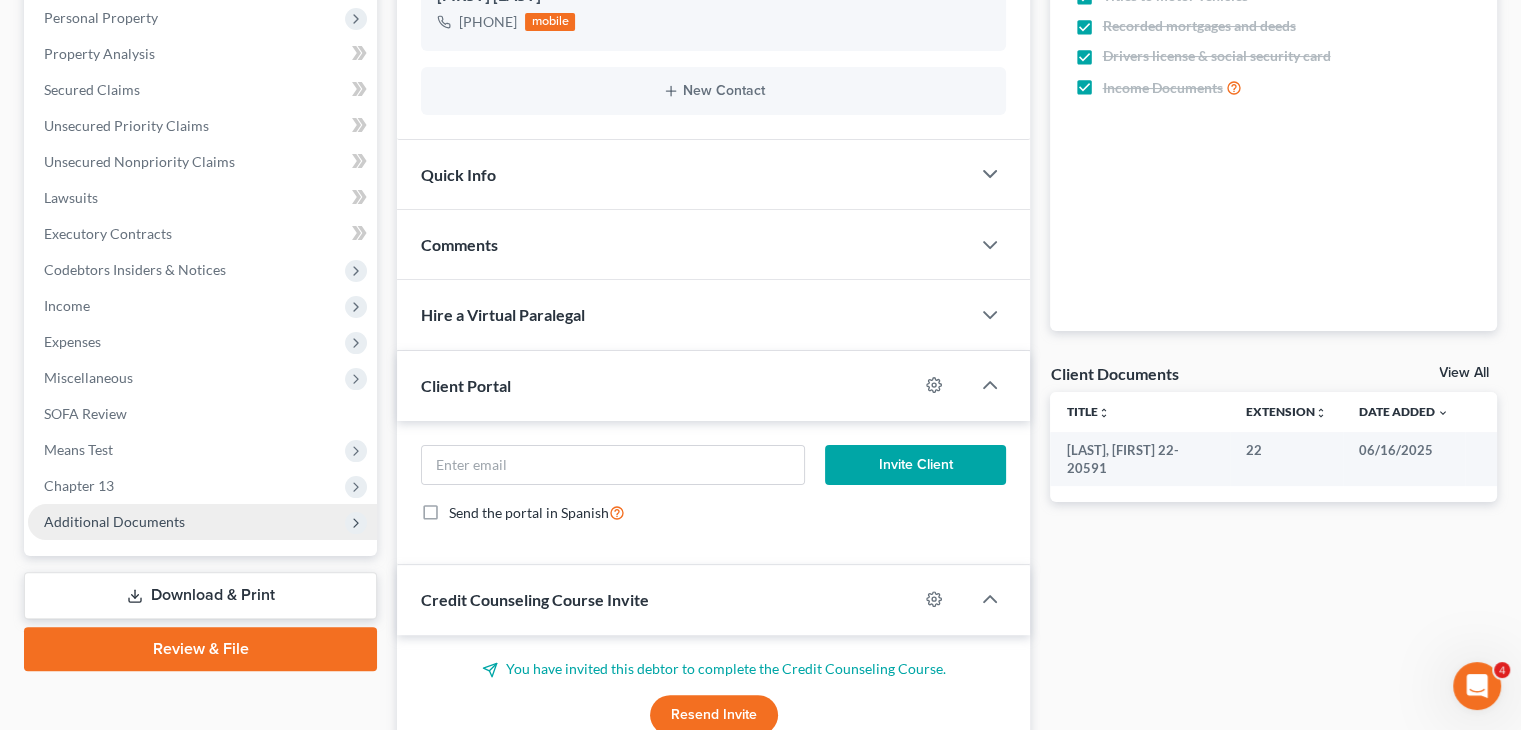 click on "Additional Documents" at bounding box center (202, 522) 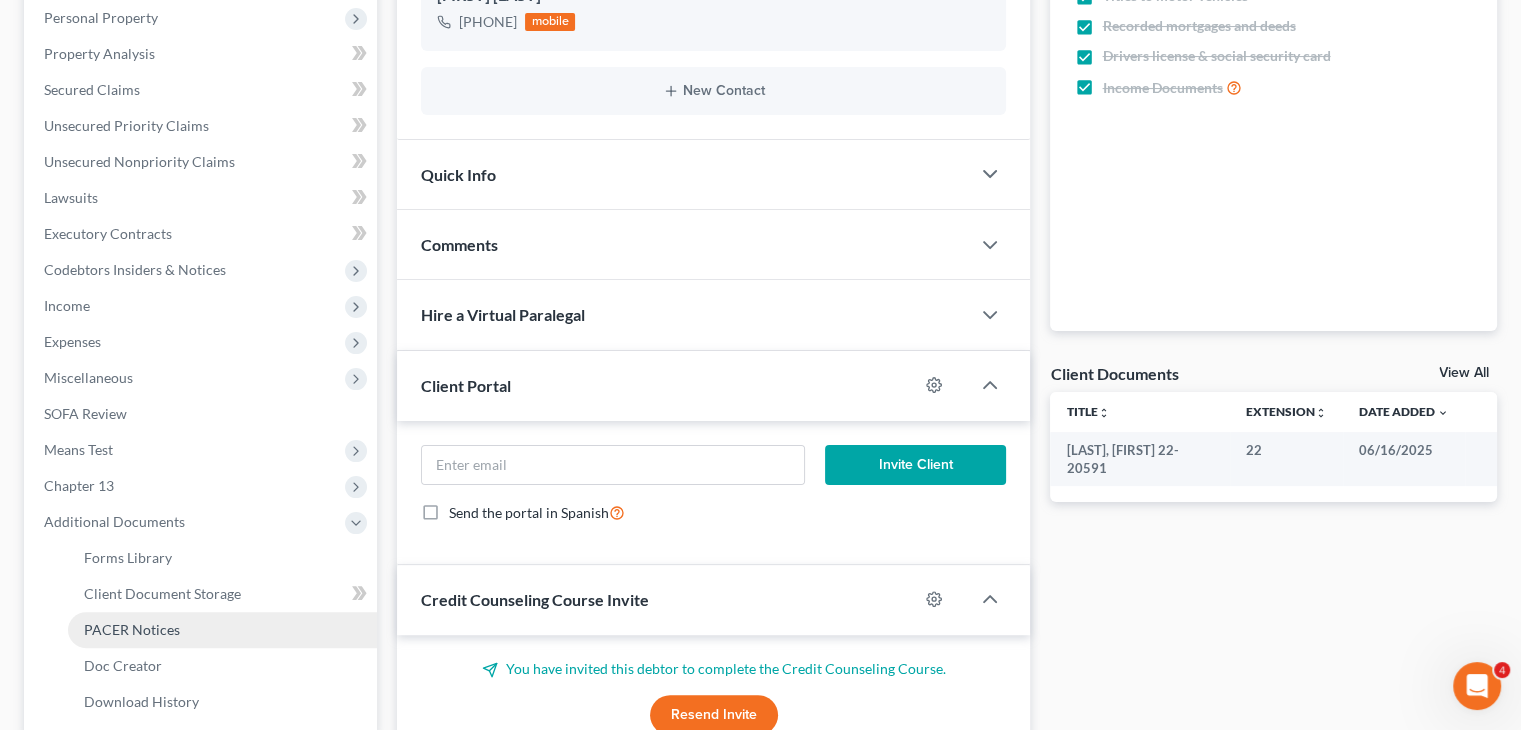click on "PACER Notices" at bounding box center [222, 630] 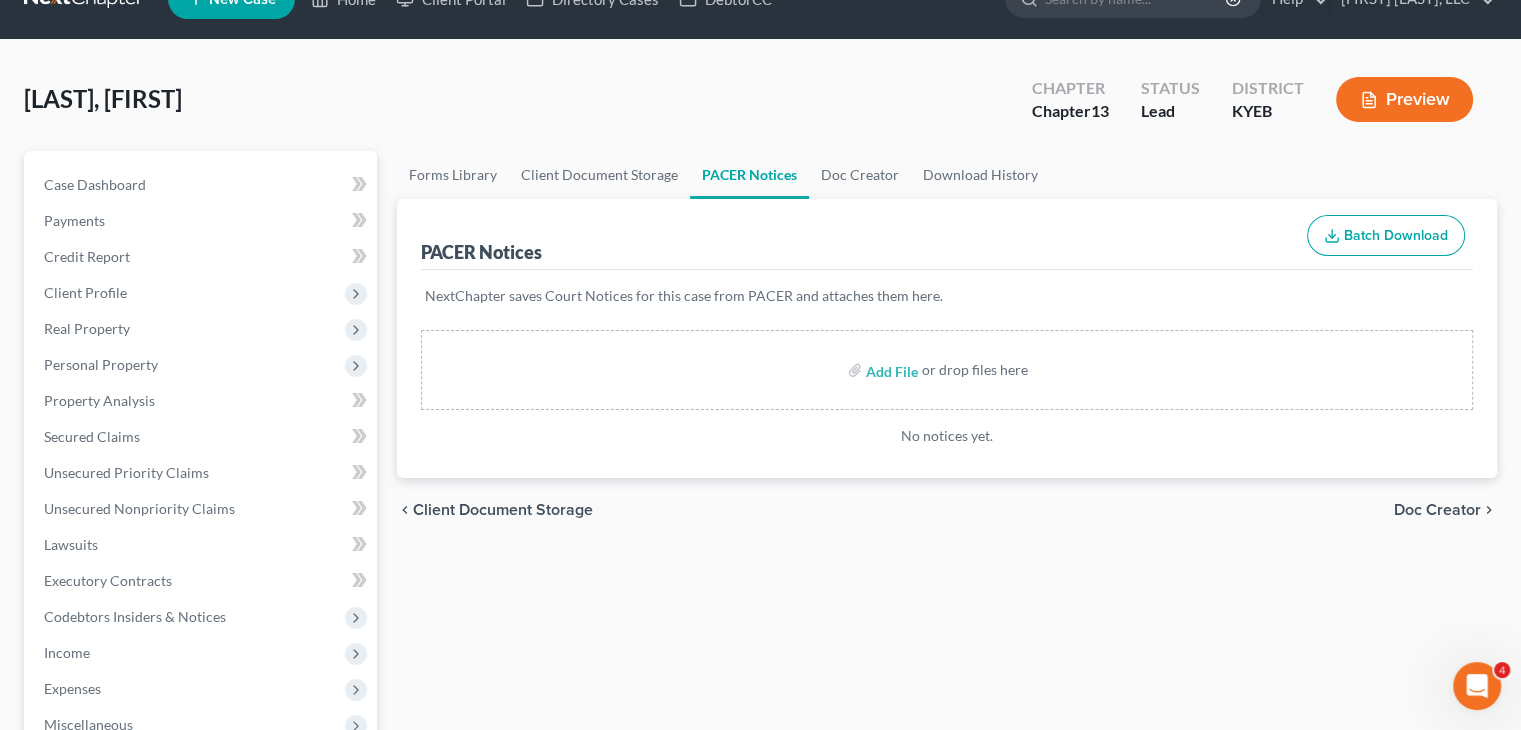scroll, scrollTop: 0, scrollLeft: 0, axis: both 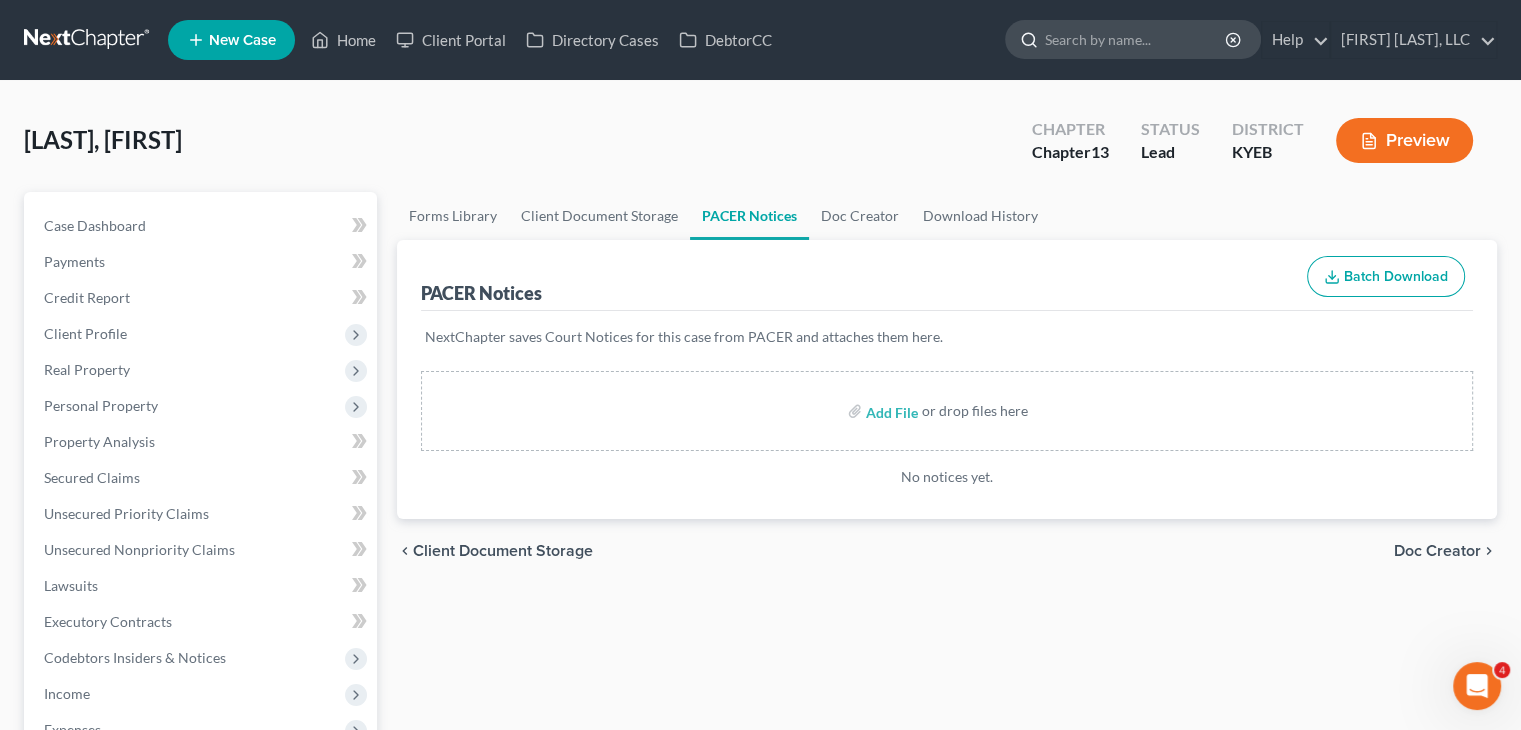 click at bounding box center [1136, 39] 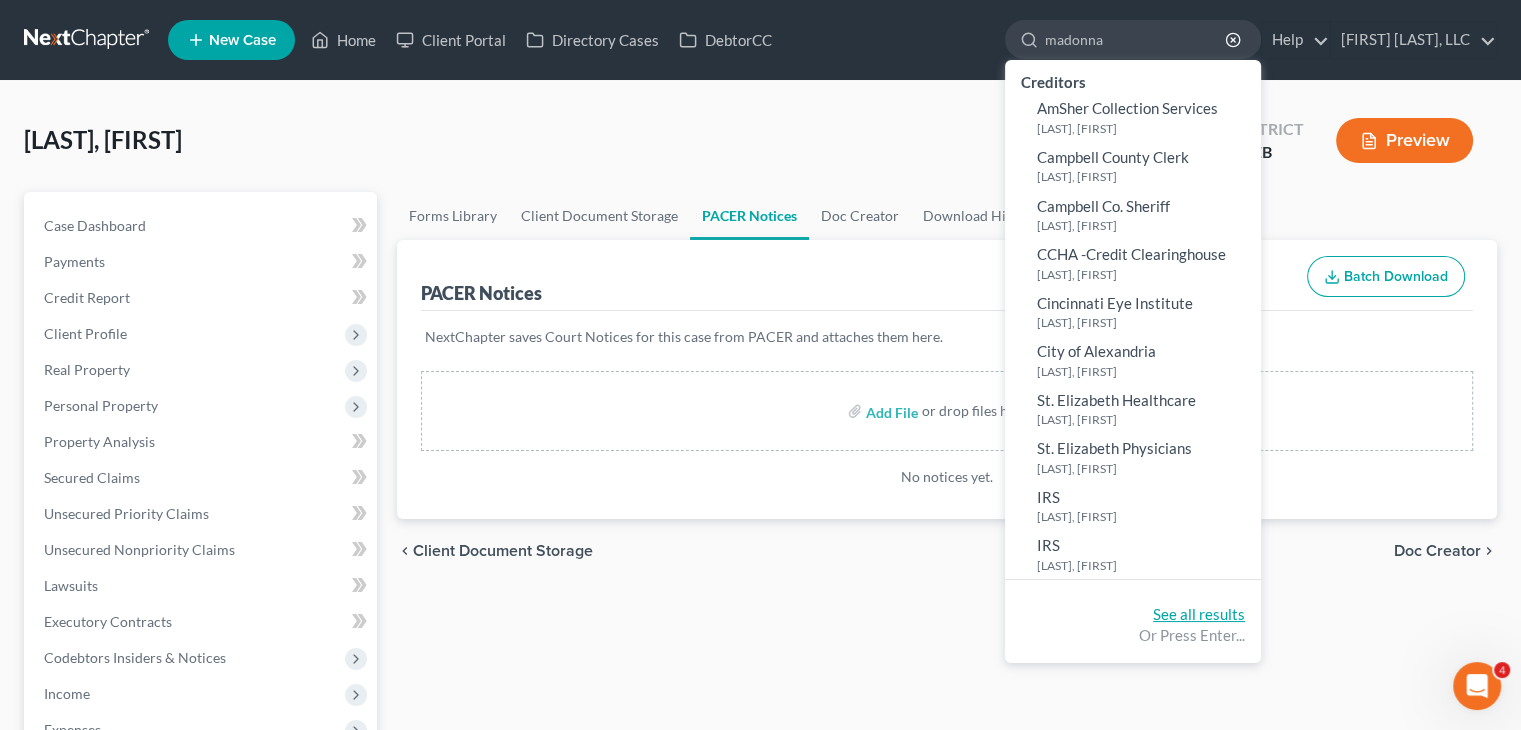 type on "madonna" 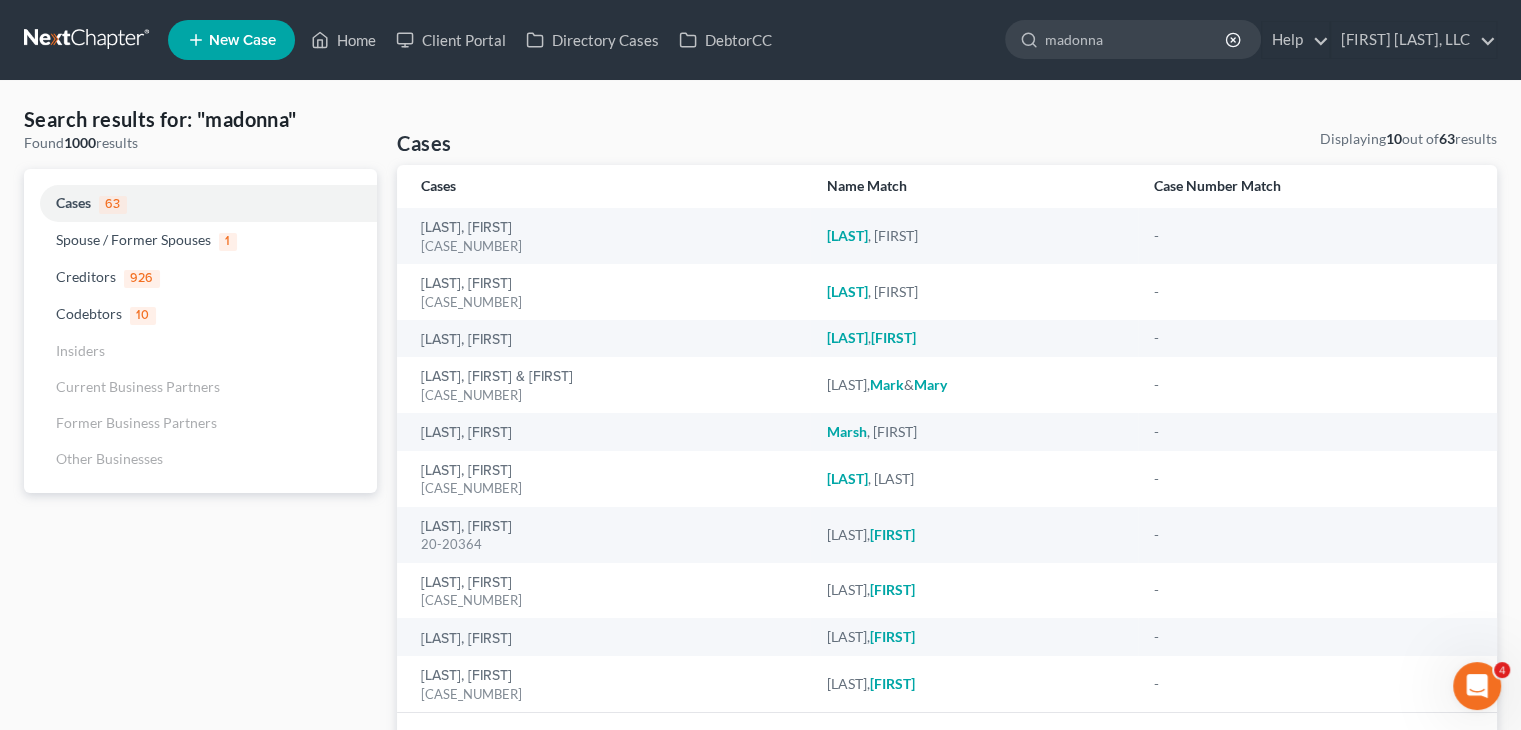 scroll, scrollTop: 0, scrollLeft: 0, axis: both 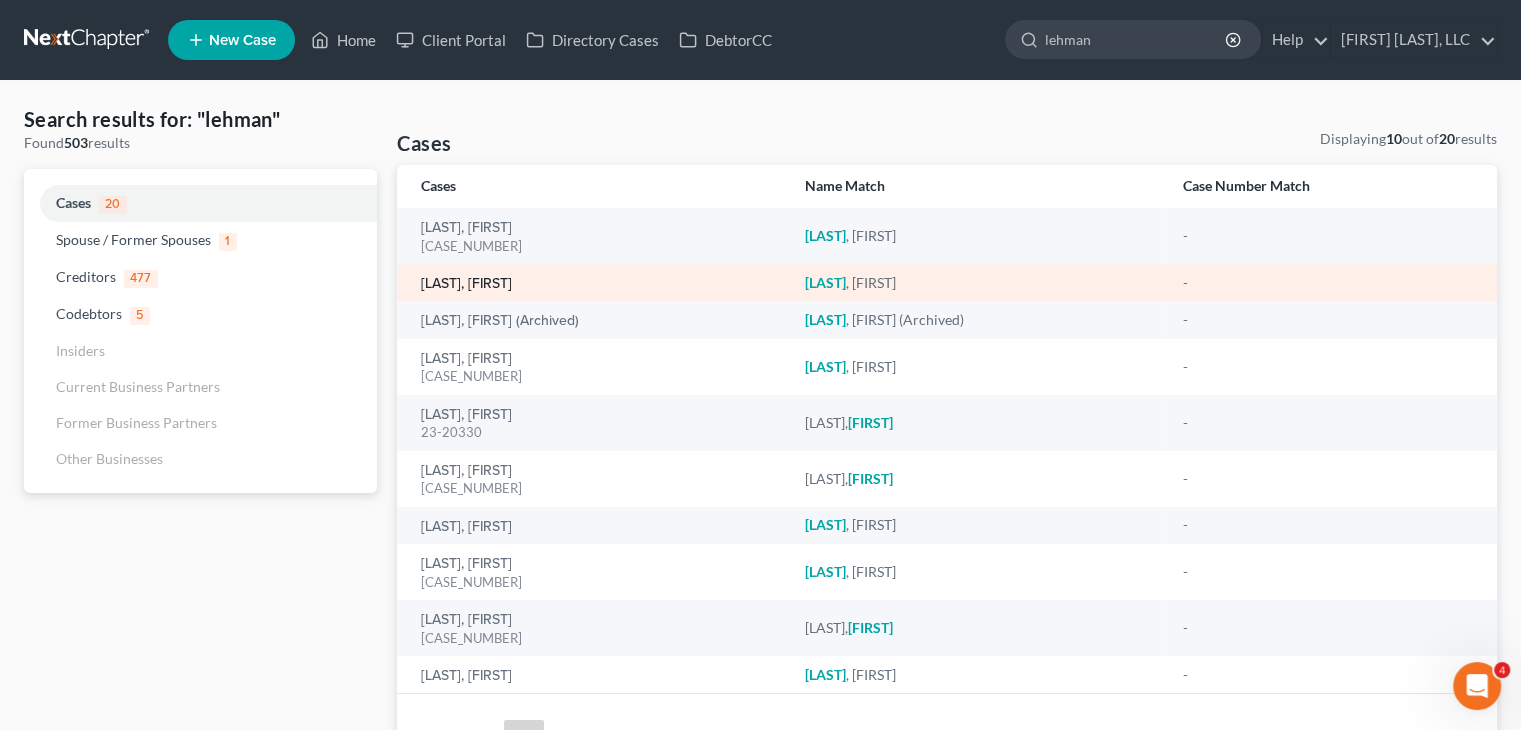 type on "lehman" 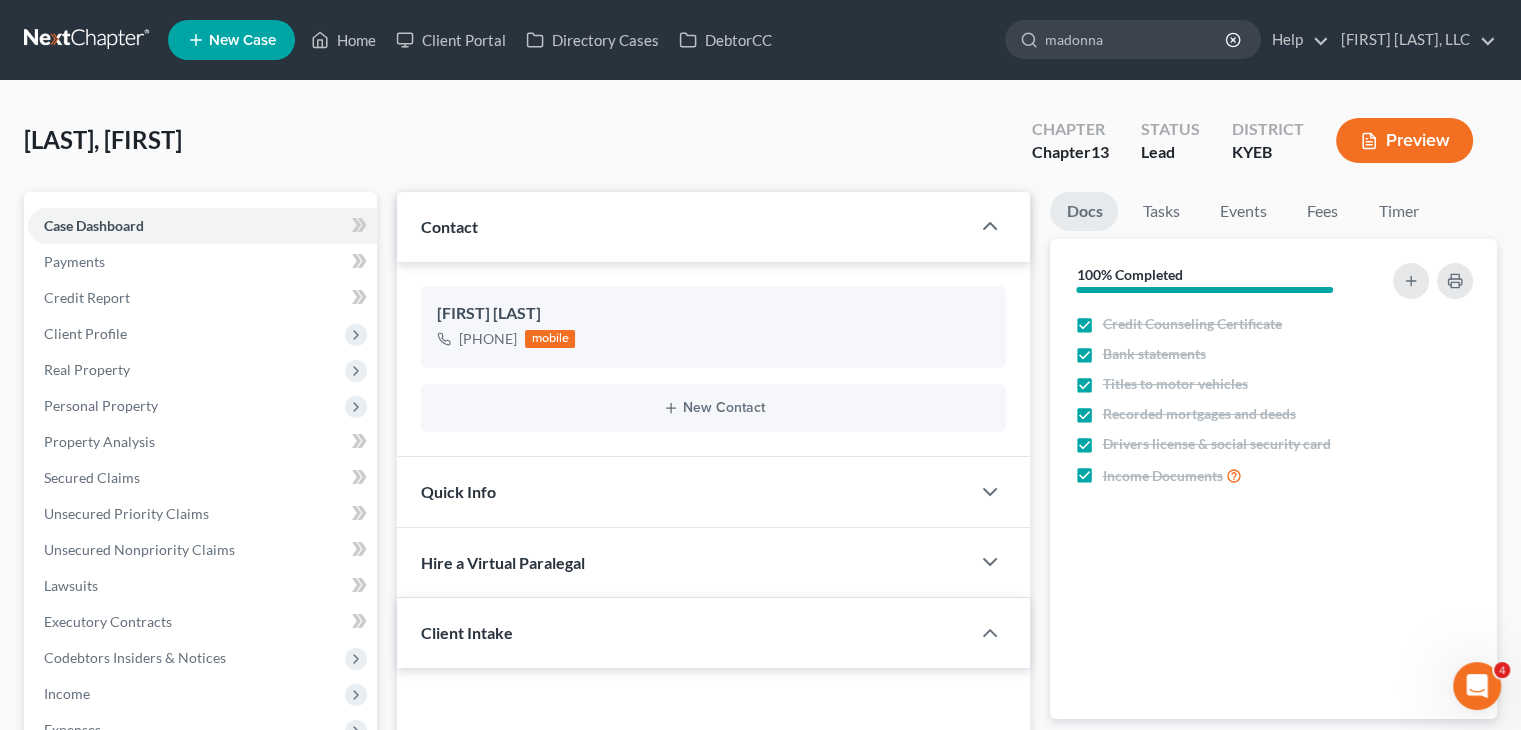 type 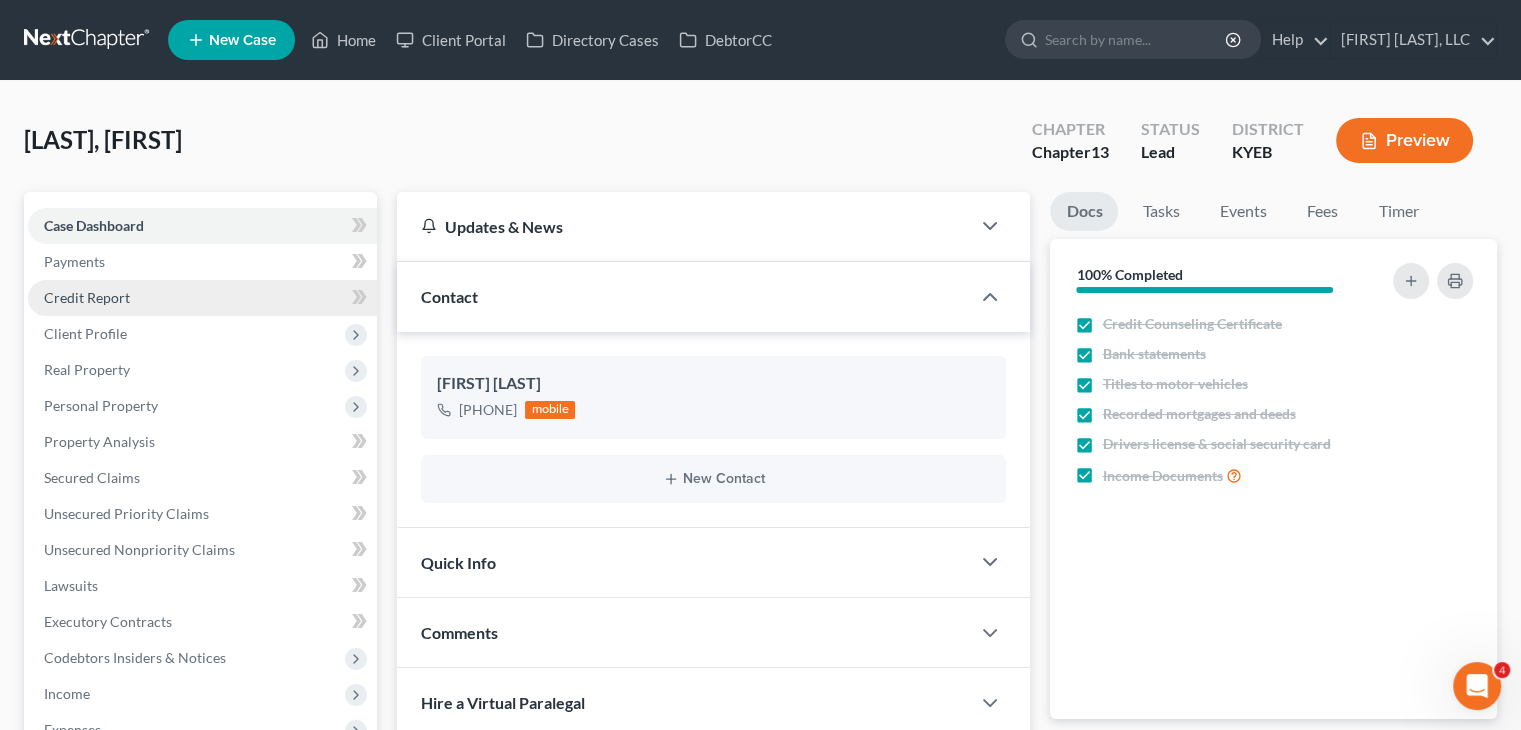 scroll, scrollTop: 720, scrollLeft: 0, axis: vertical 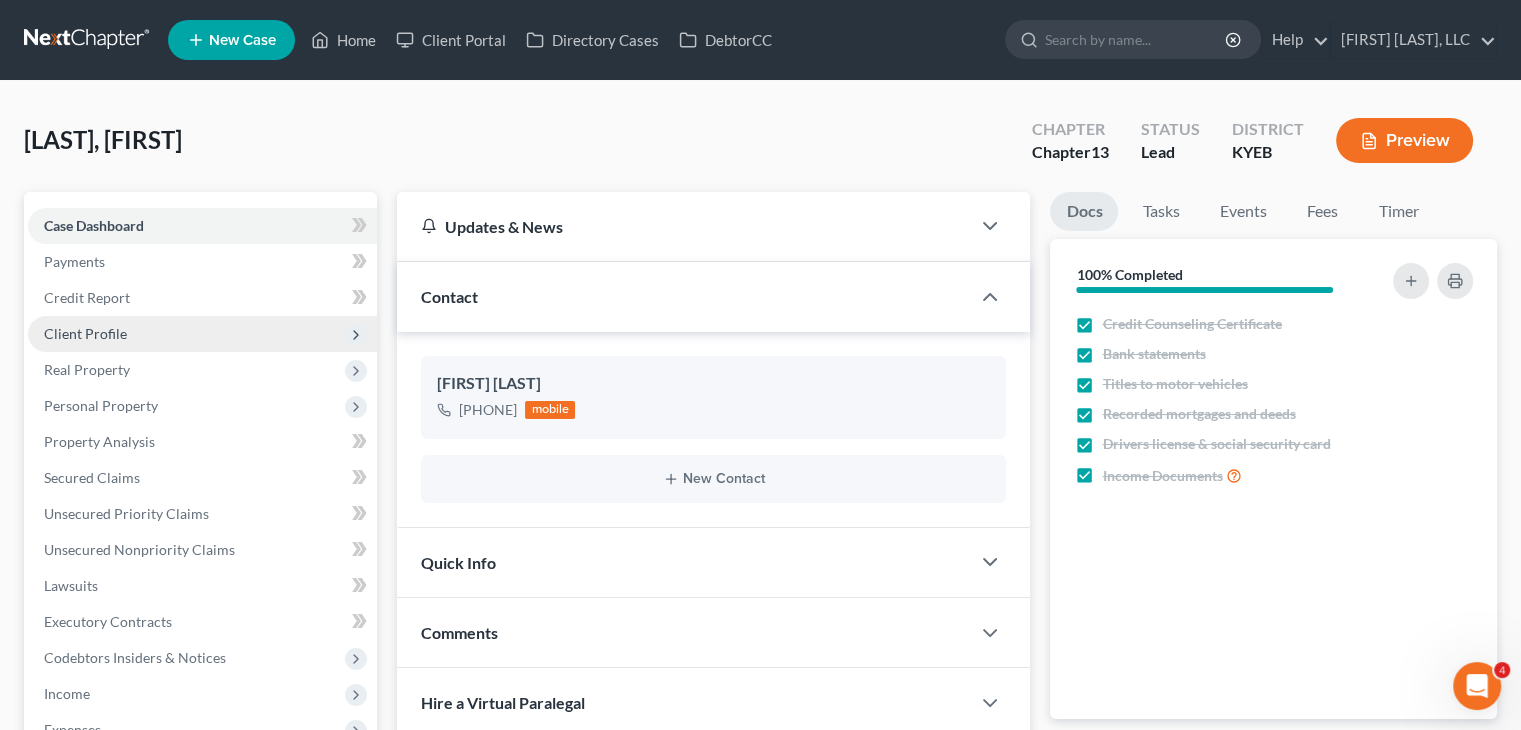 click on "Client Profile" at bounding box center (85, 333) 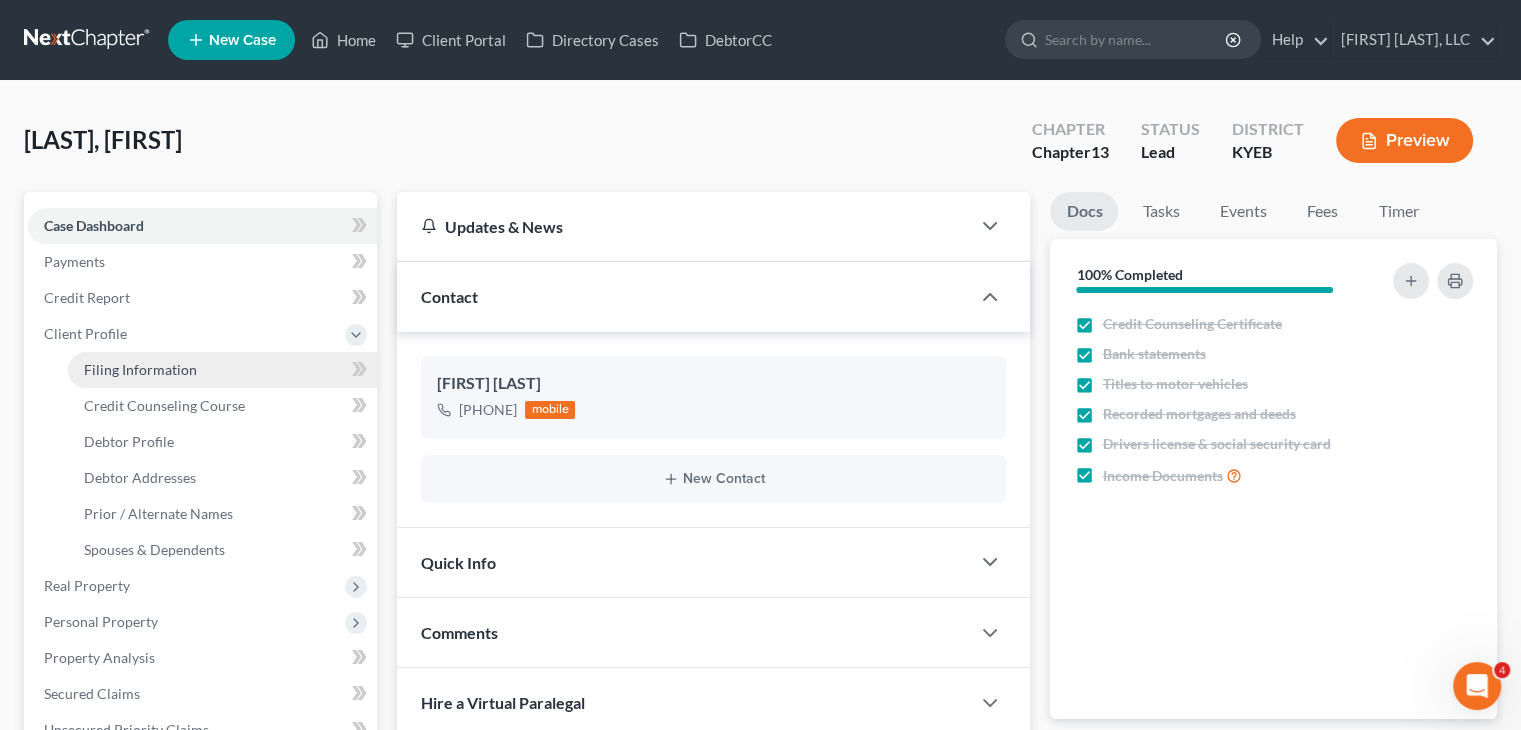 click on "Filing Information" at bounding box center (140, 369) 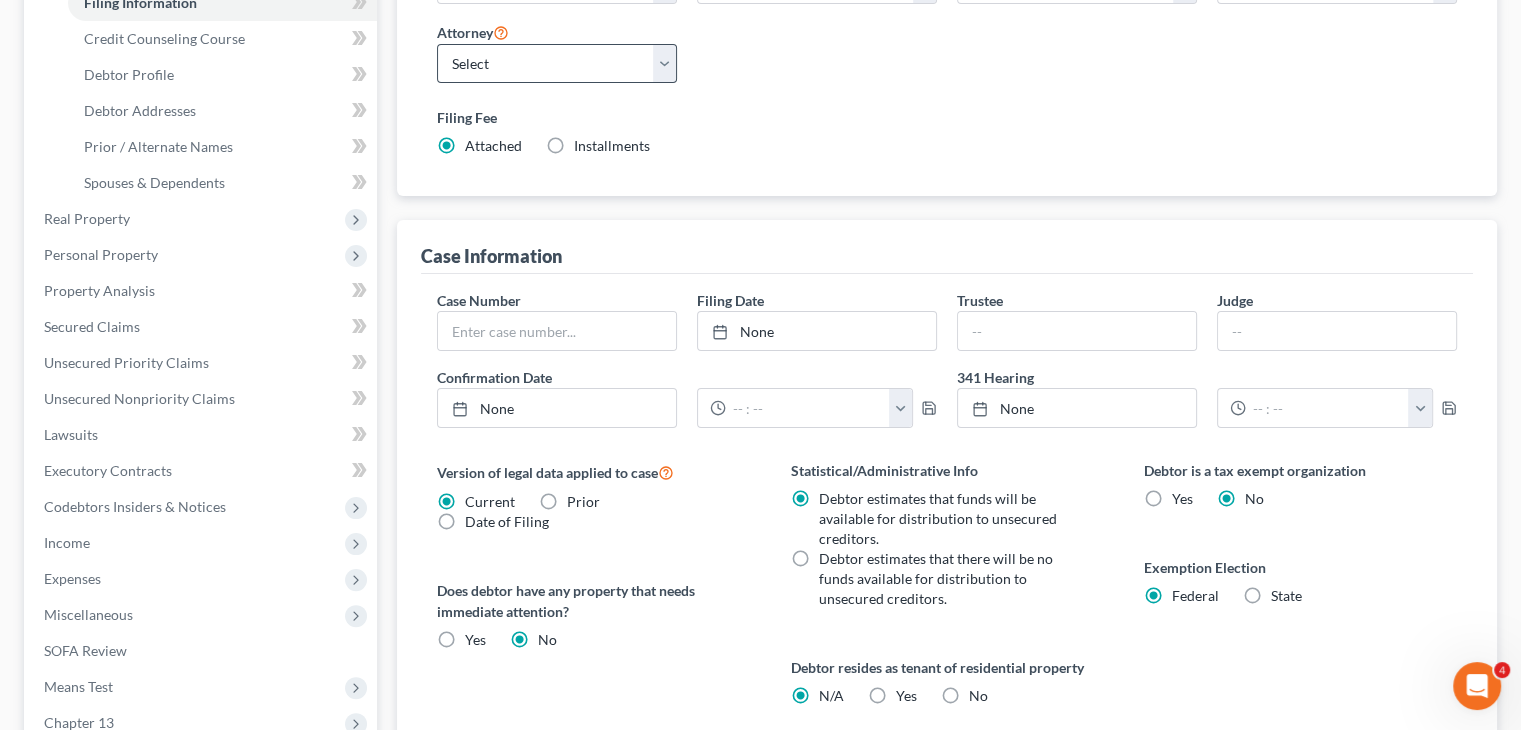scroll, scrollTop: 0, scrollLeft: 0, axis: both 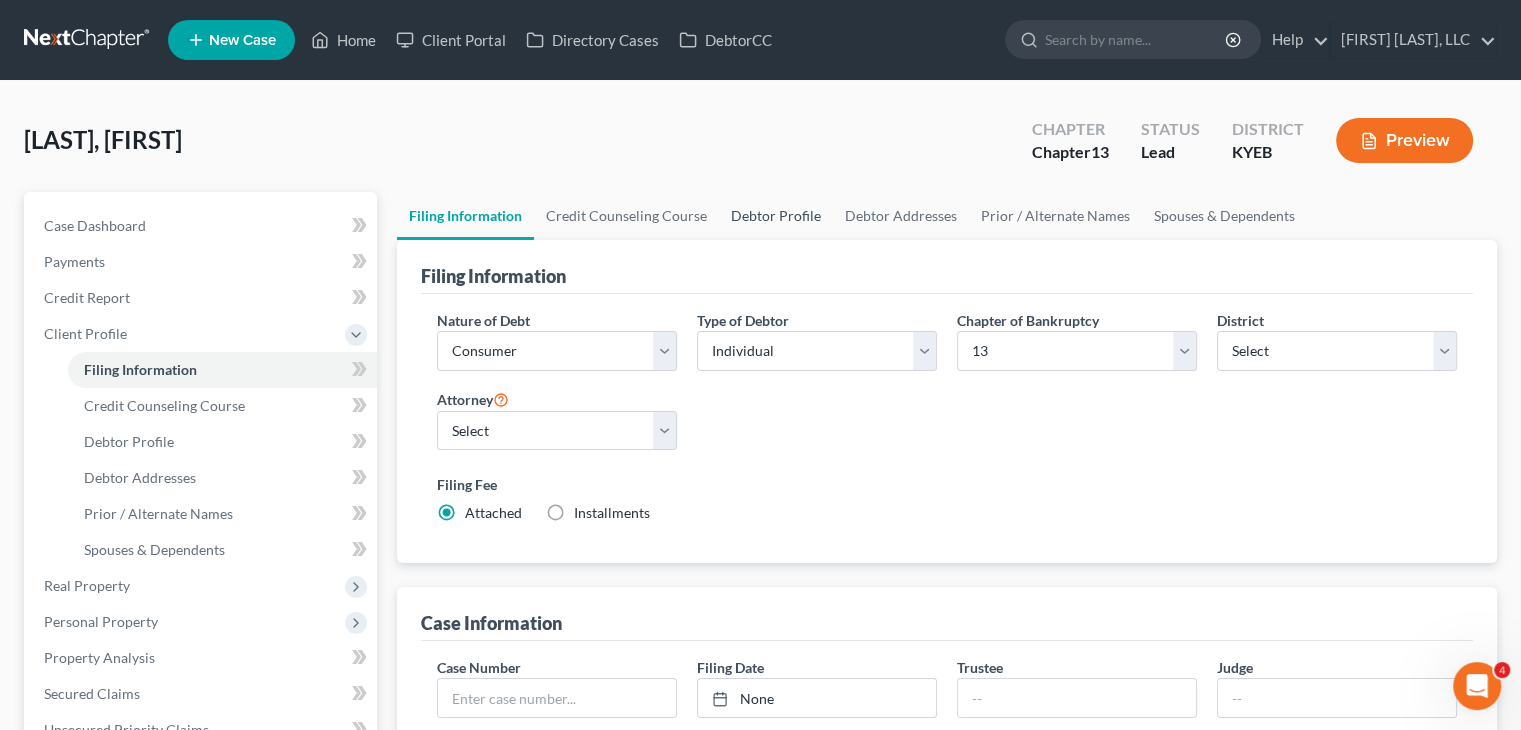 click on "Debtor Profile" at bounding box center [776, 216] 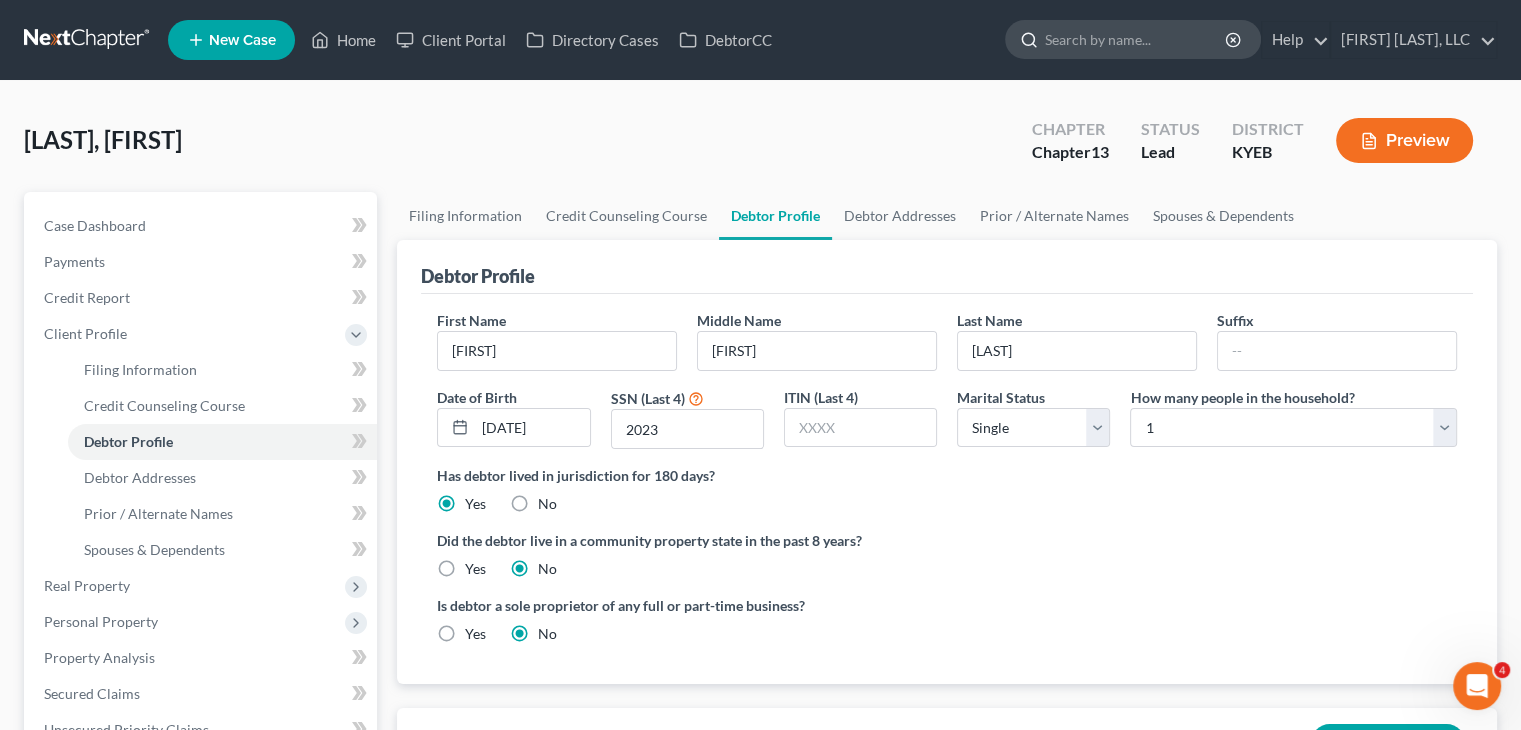 scroll, scrollTop: 0, scrollLeft: 0, axis: both 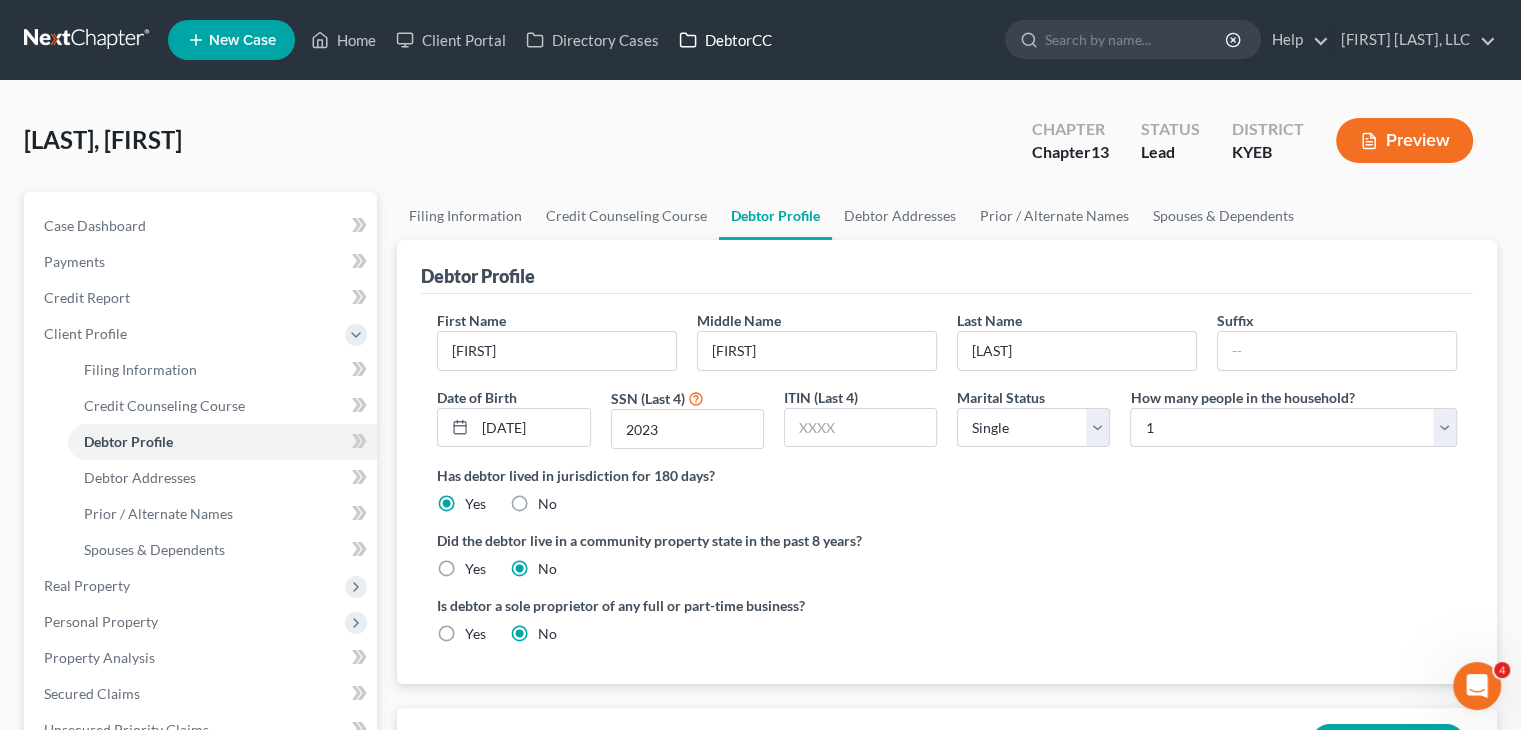 click on "DebtorCC" at bounding box center [725, 40] 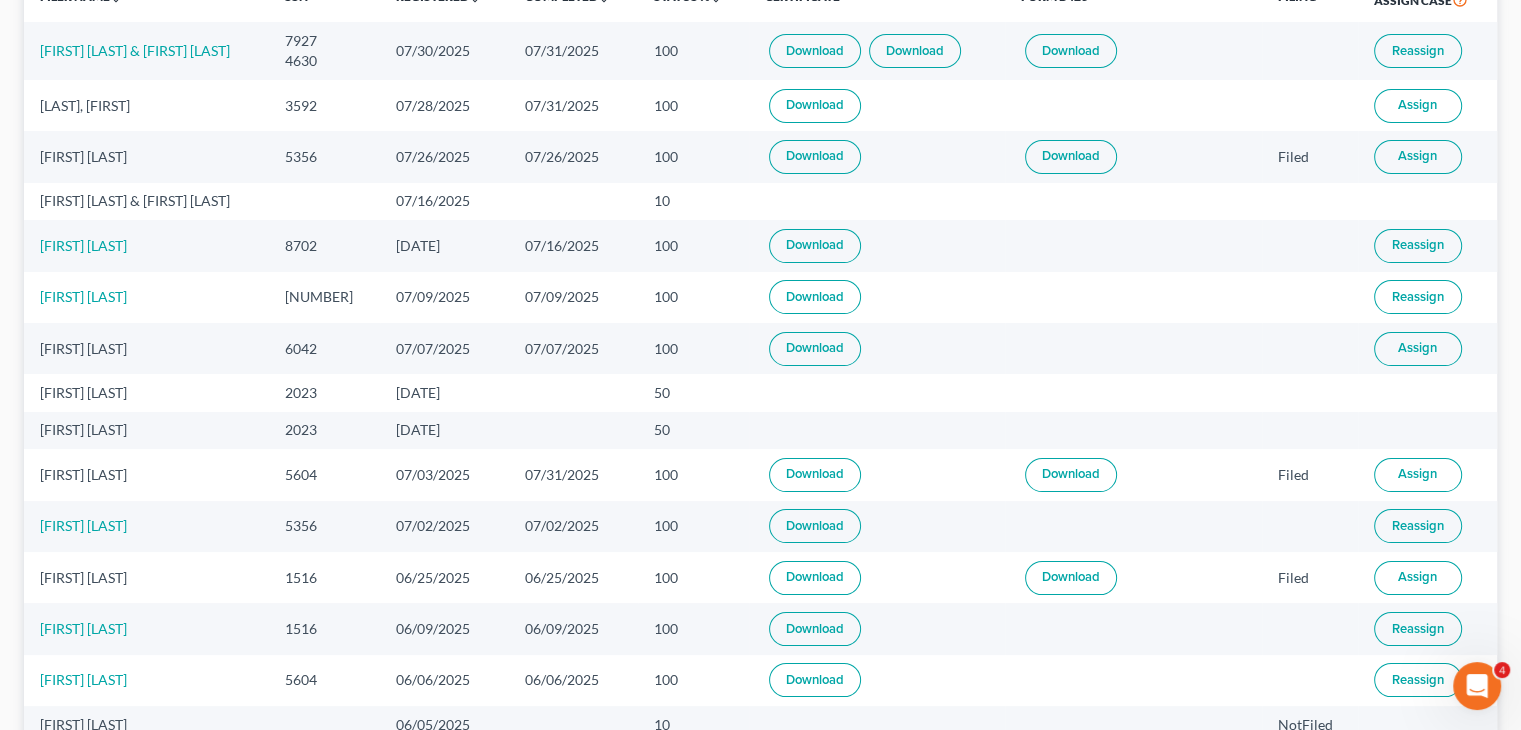 scroll, scrollTop: 0, scrollLeft: 0, axis: both 